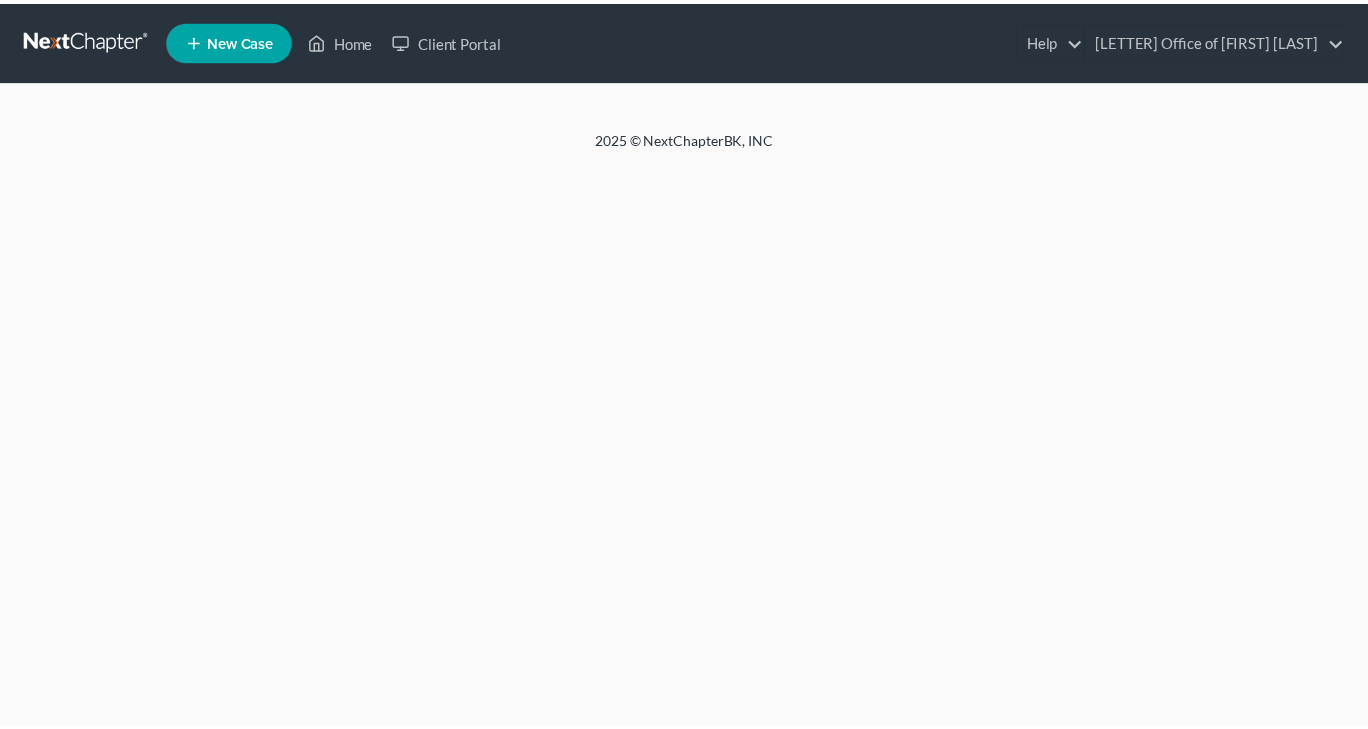 scroll, scrollTop: 0, scrollLeft: 0, axis: both 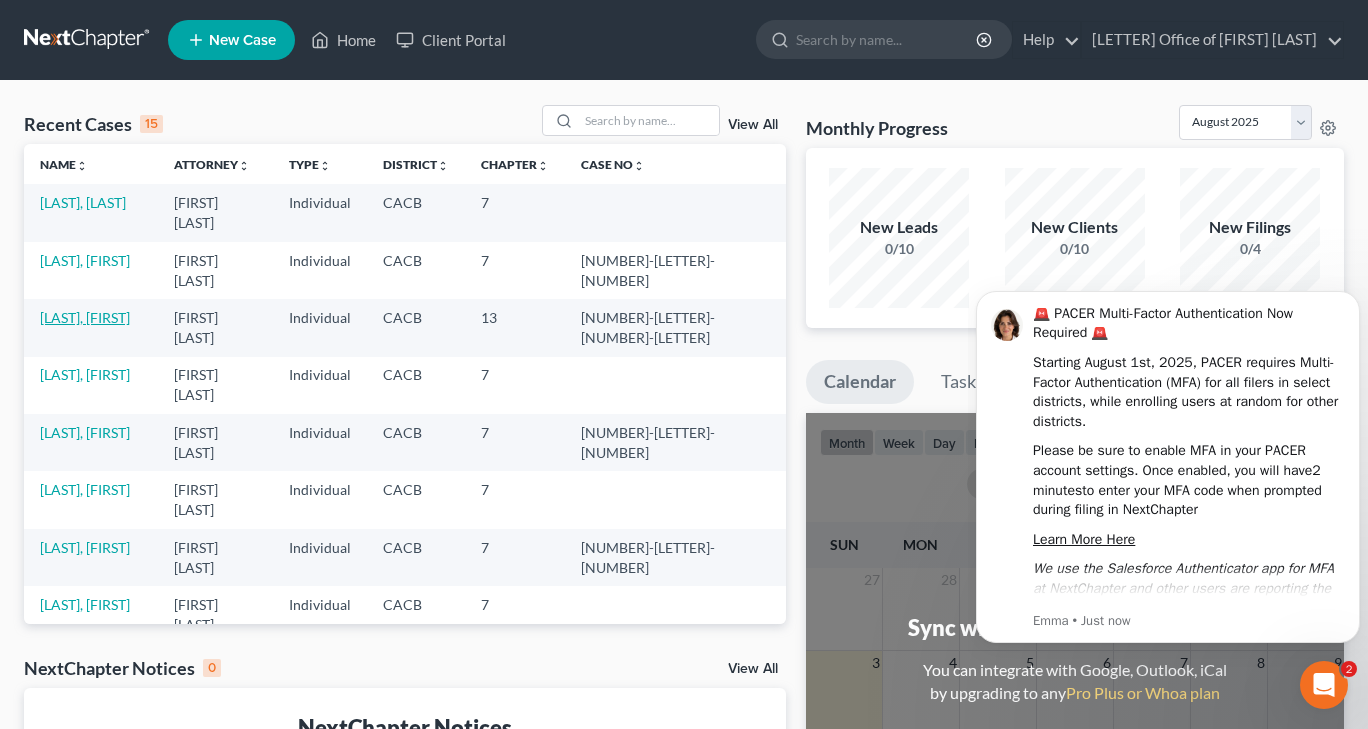 click on "[LAST], [FIRST]" at bounding box center [85, 317] 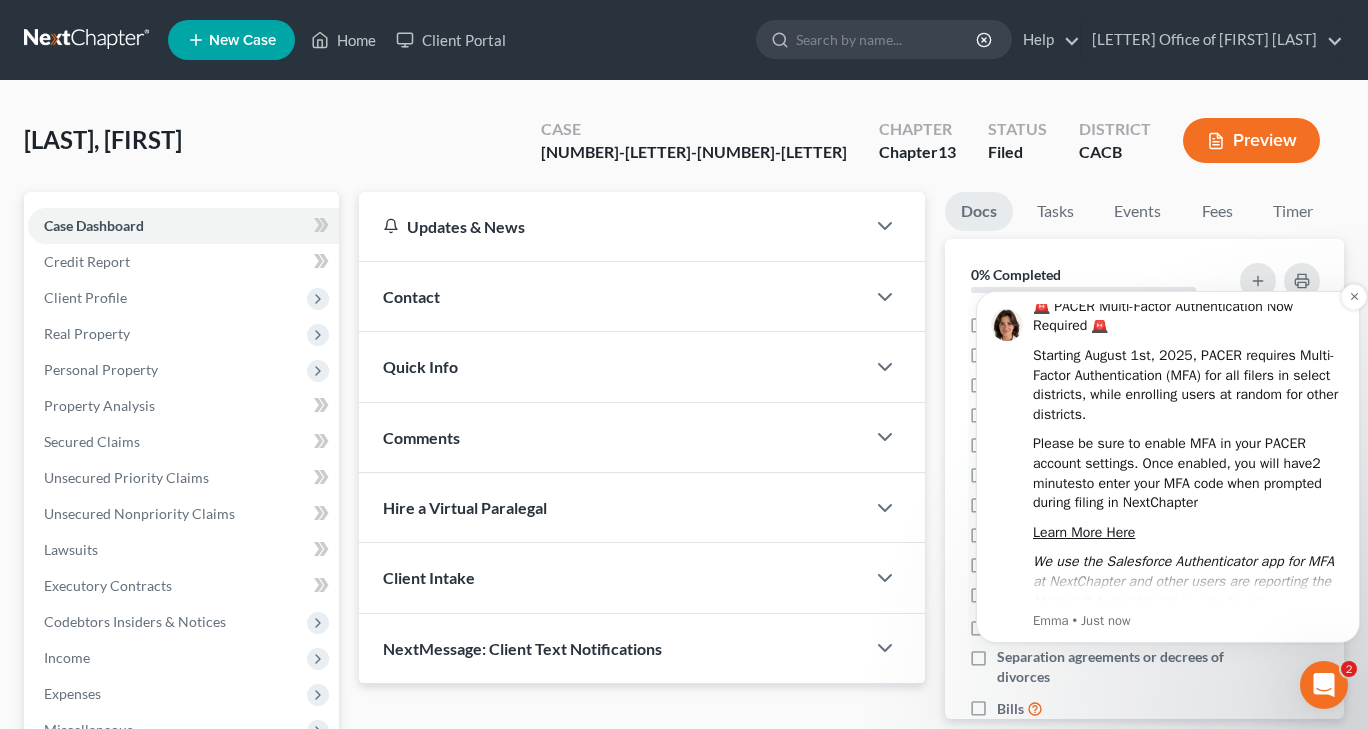 scroll, scrollTop: 14, scrollLeft: 0, axis: vertical 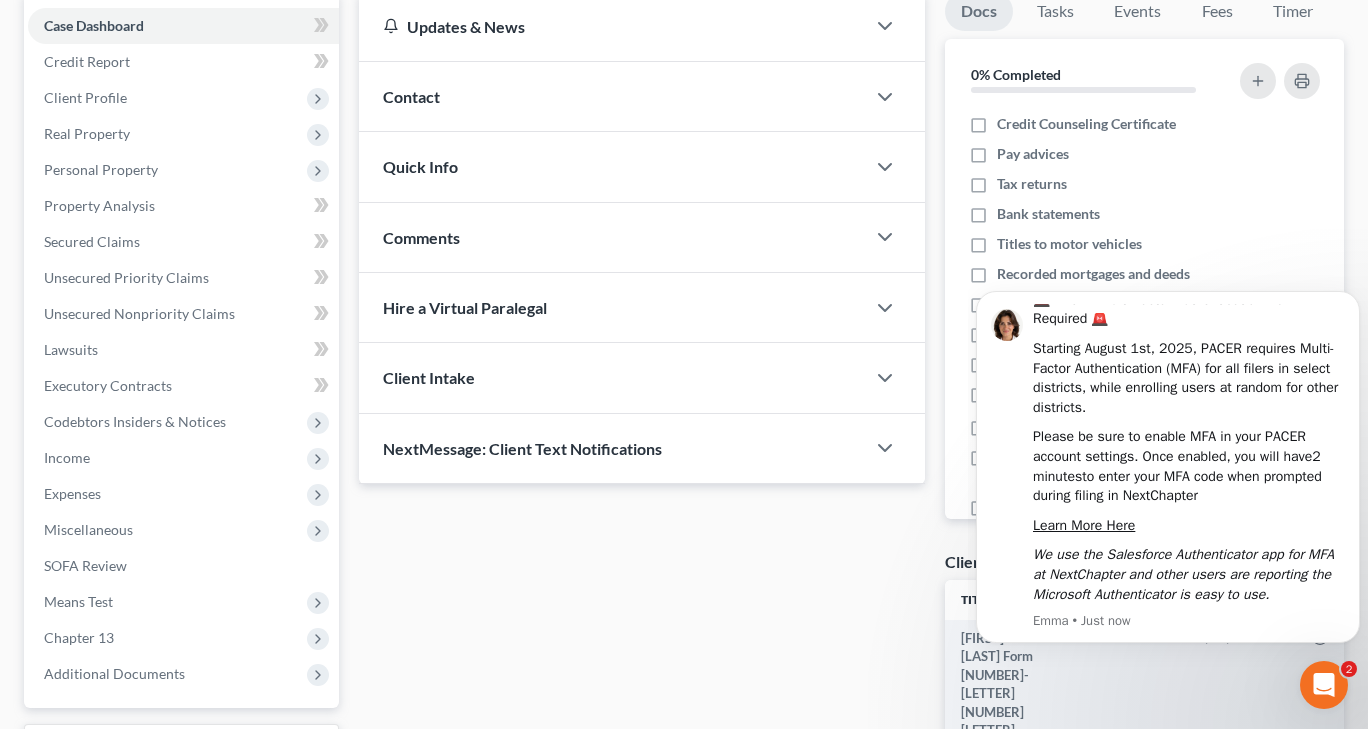 click 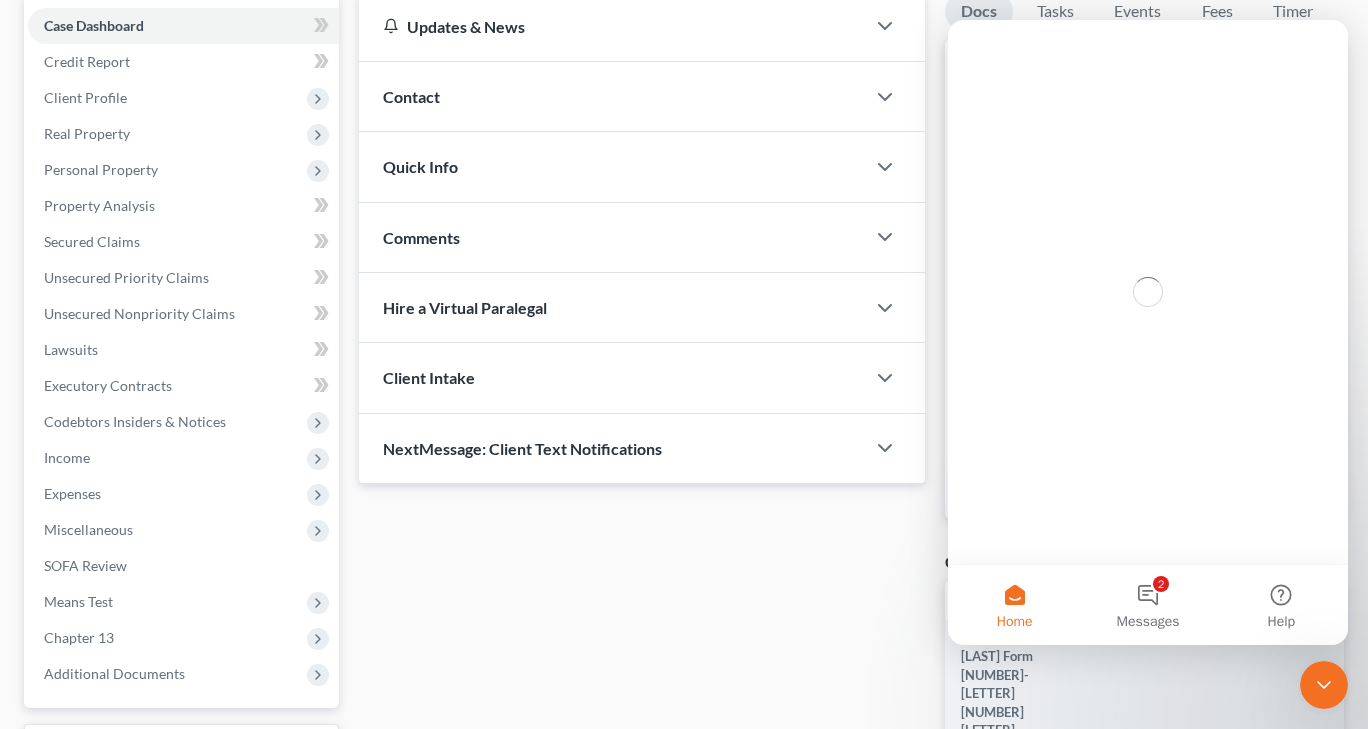 scroll, scrollTop: 0, scrollLeft: 0, axis: both 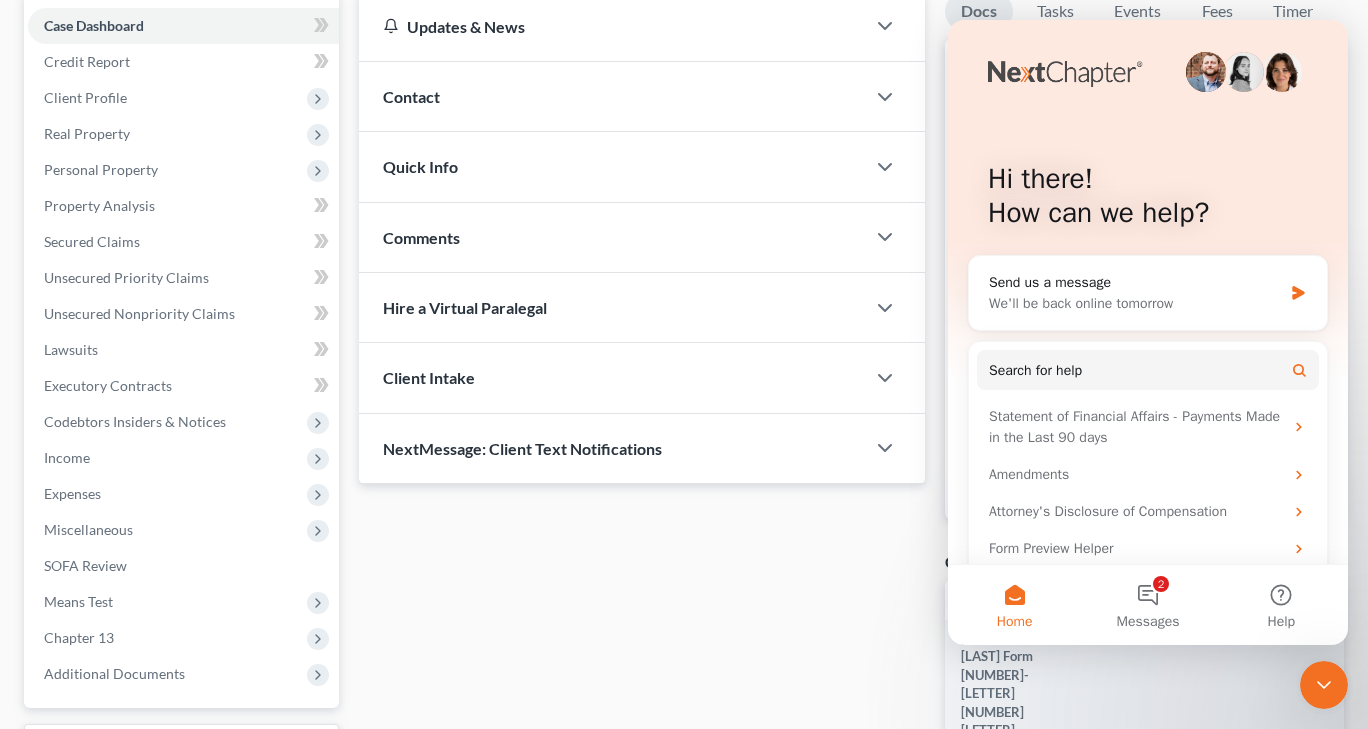 click 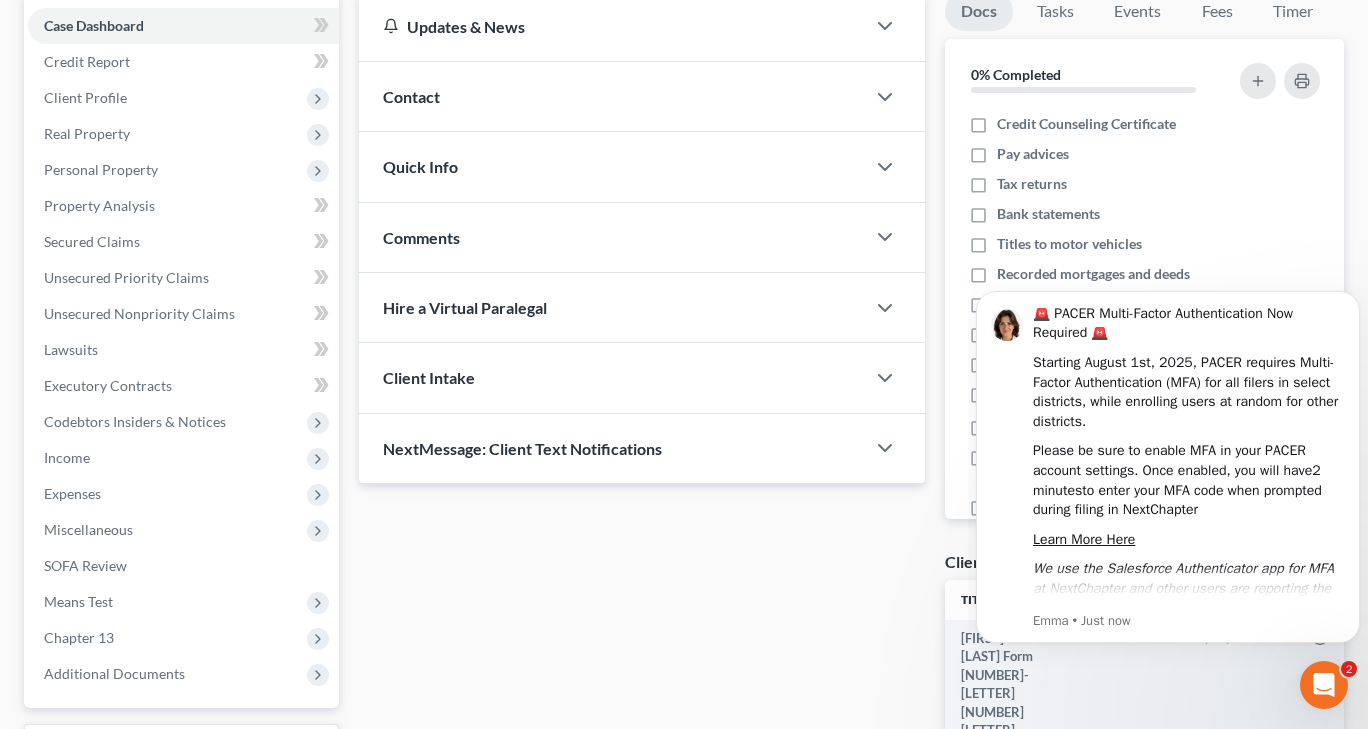 scroll, scrollTop: 0, scrollLeft: 0, axis: both 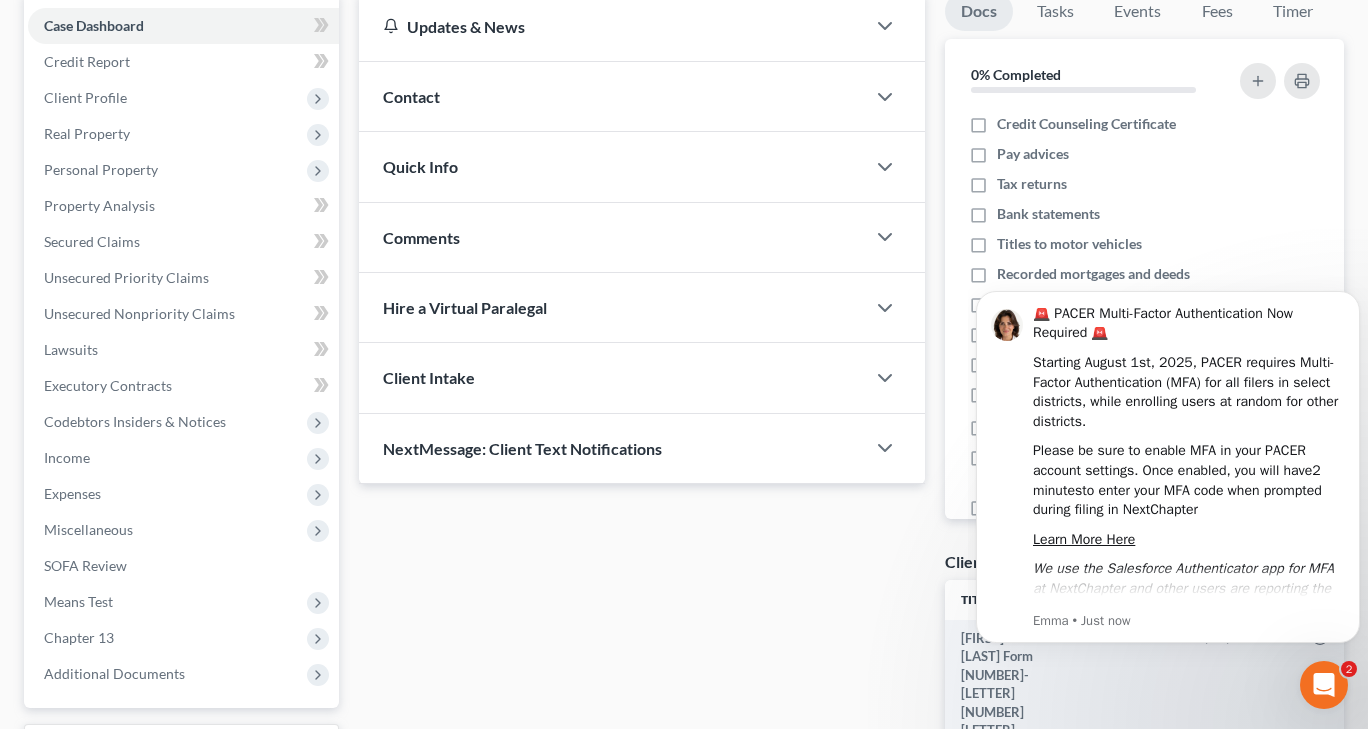click on "Updates & News × California Central District Notes: Take a look at NextChapter's  District Notes  to see all available forms, plans, and filing options for your court as well as any updates that are coming soon!
Need Help Preparing and Filing this Case?  Simply click on the “Hire a Virtual Paralegal” option below! Contact
New Contact
Quick Info Status Discharged Discharged & Reported Discharge Litigation Dismissal Notice Dismissed Dismissed & Litigation Filed Filed / Pre 341 Inactive In Progress Lead Lost Lead Plan Confirmation Plan Failing Possible Post 341 Pre Confirmation Preparing to File Ready to File Ready to Sign Rejected Retained To Review Withdrawn As Counsel Referral Source
Select Word Of Mouth Previous Clients Direct Mail Website Google Search Modern Attorney Other (specify)
IC Date
None
close
Date
Time
chevron_left
August 2025
chevron_right M" at bounding box center [642, 431] 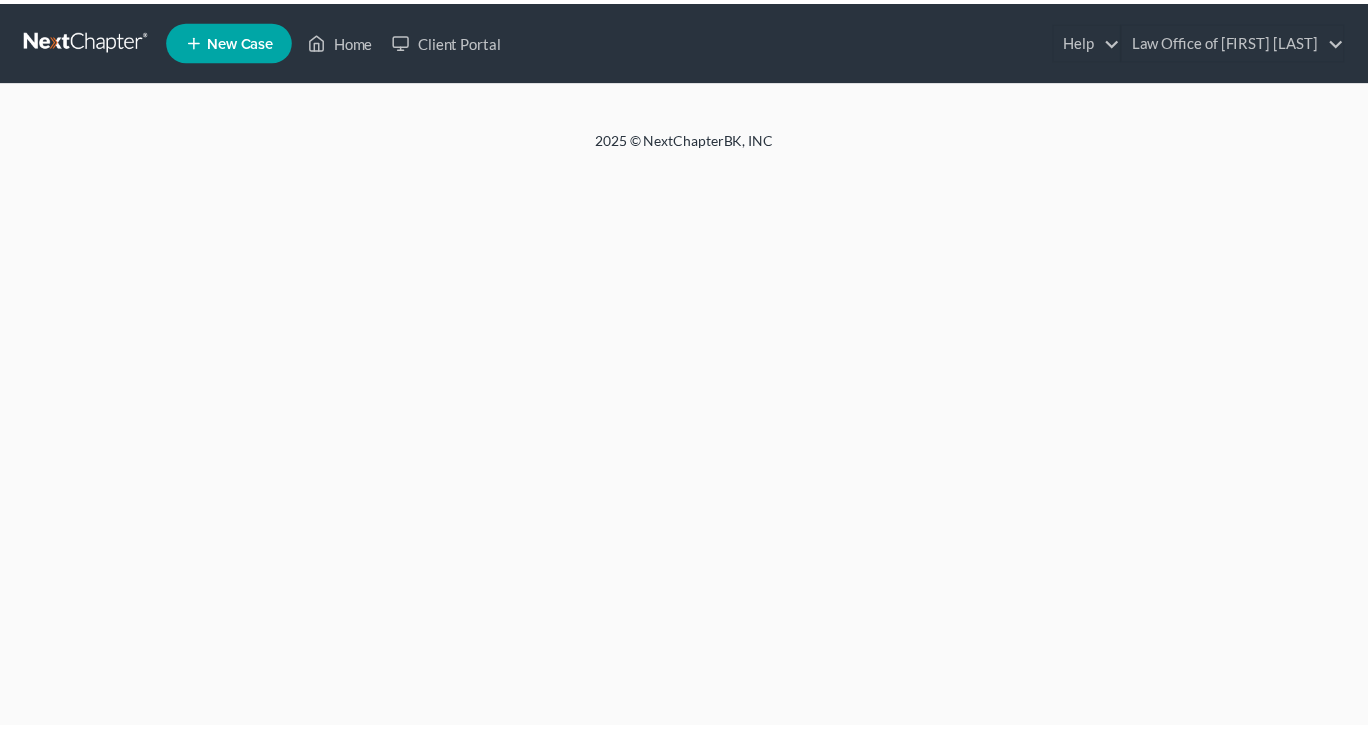 scroll, scrollTop: 0, scrollLeft: 0, axis: both 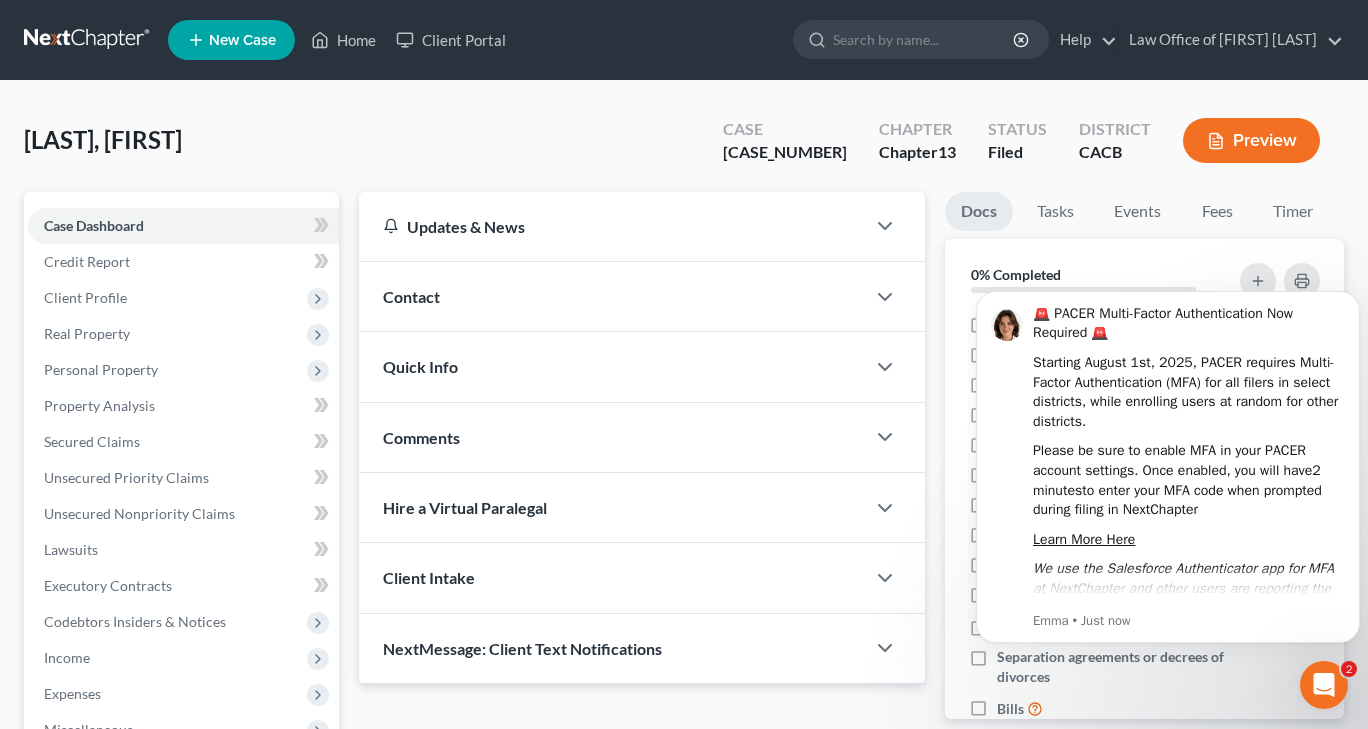 click at bounding box center (1324, 685) 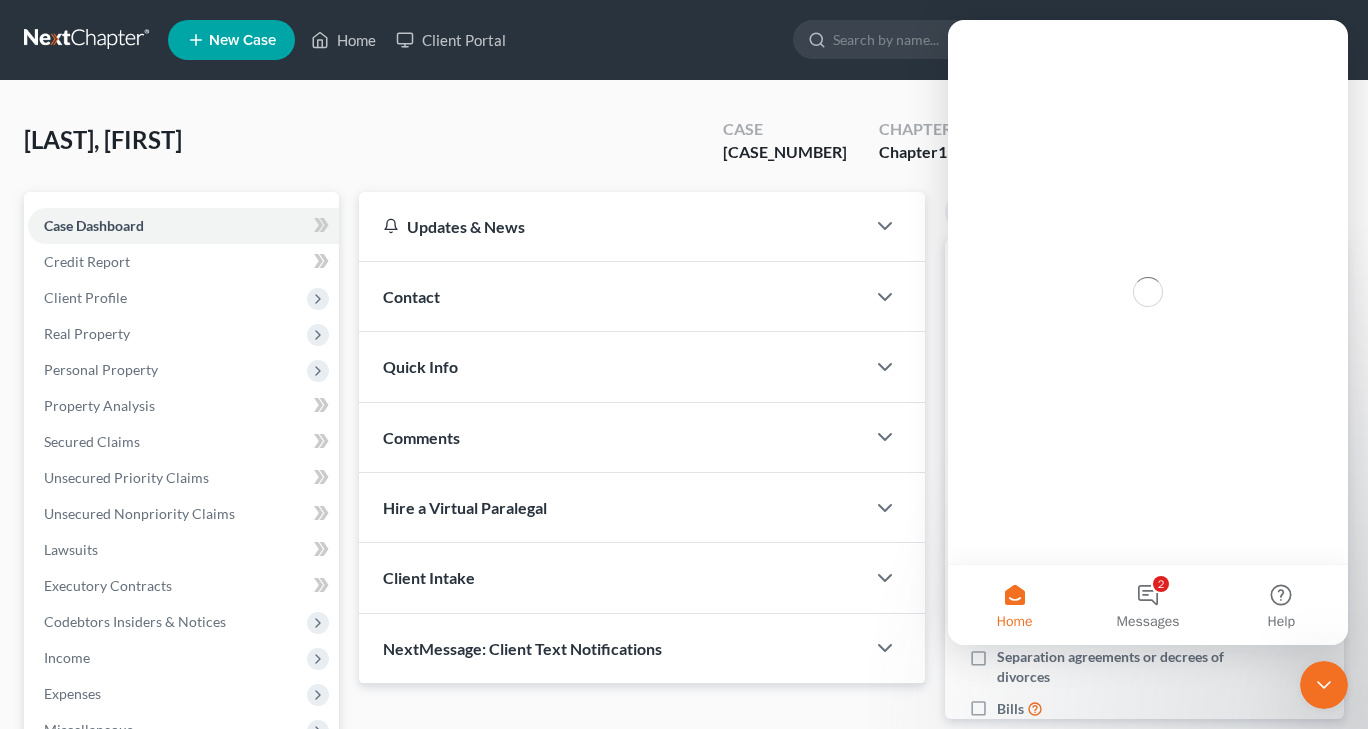 scroll, scrollTop: 0, scrollLeft: 0, axis: both 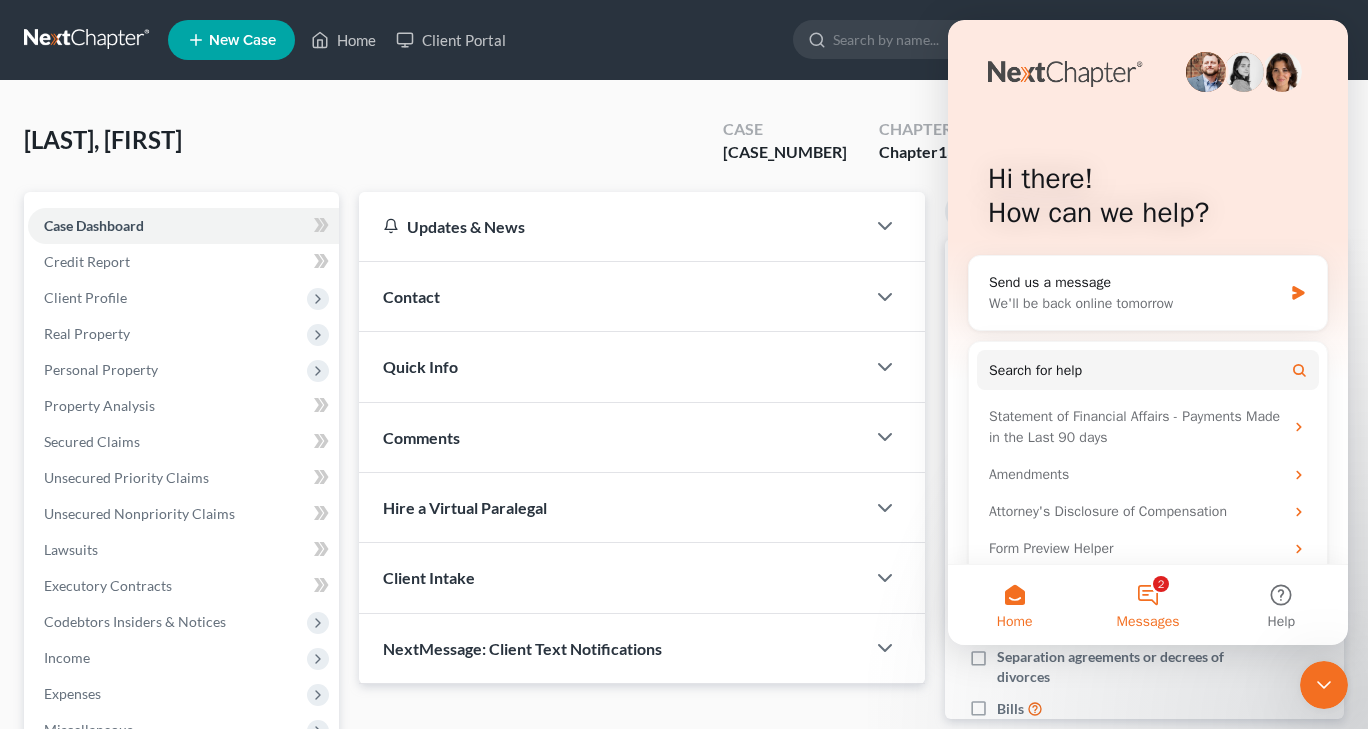 click on "Messages" at bounding box center [1148, 622] 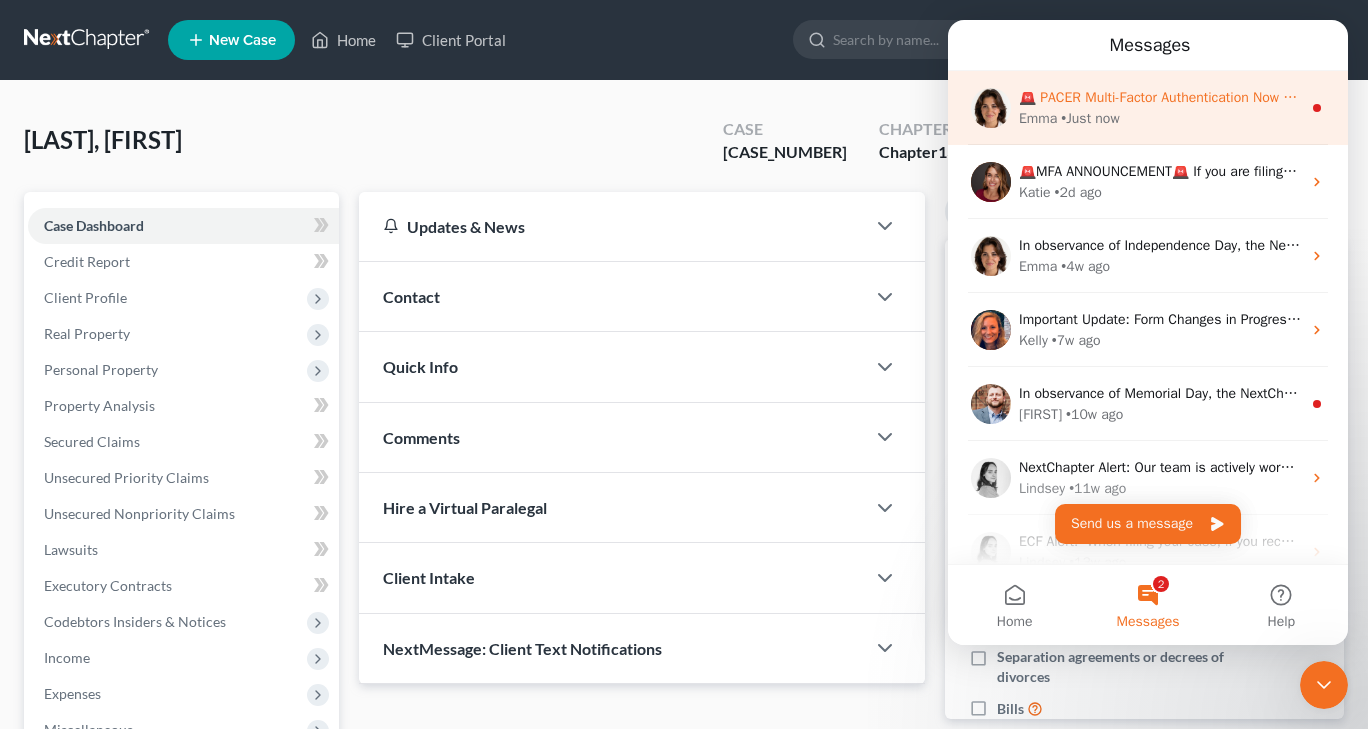 click on "[FIRST] • Just now" at bounding box center [1160, 118] 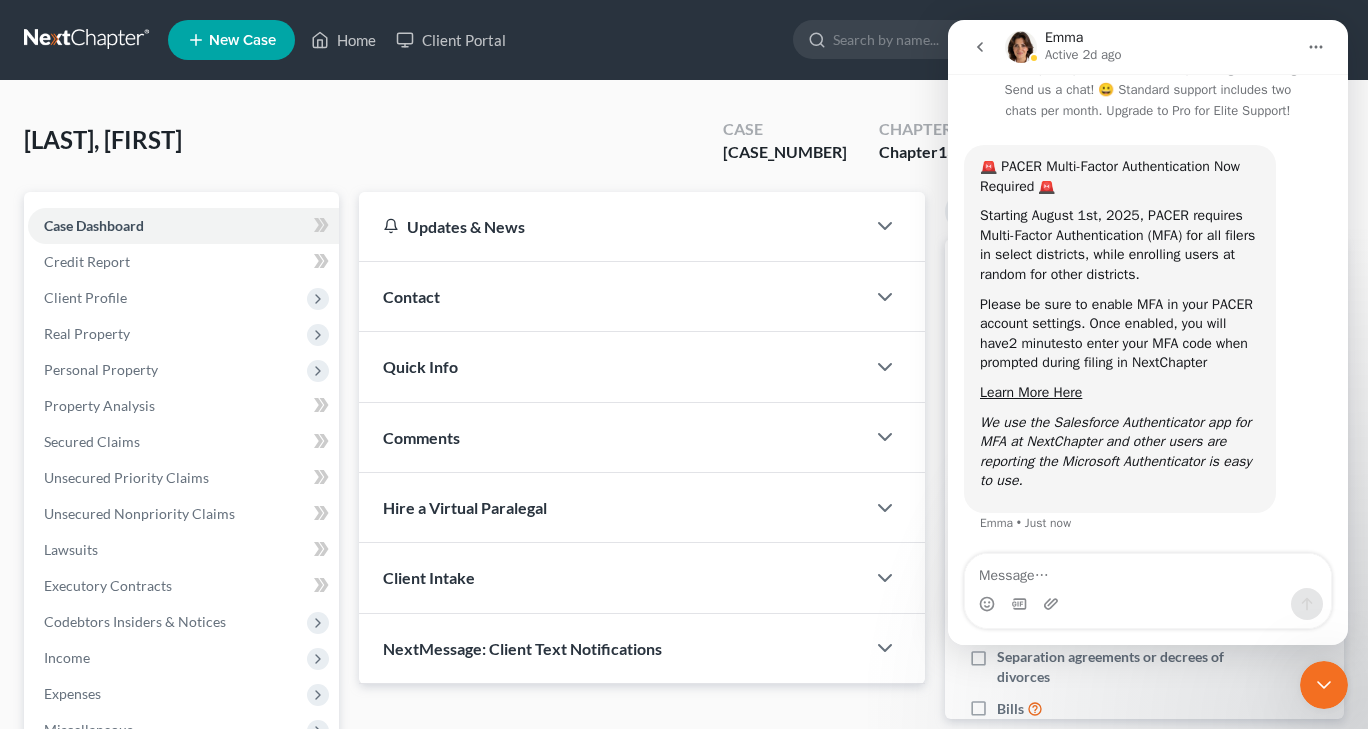 scroll, scrollTop: 32, scrollLeft: 0, axis: vertical 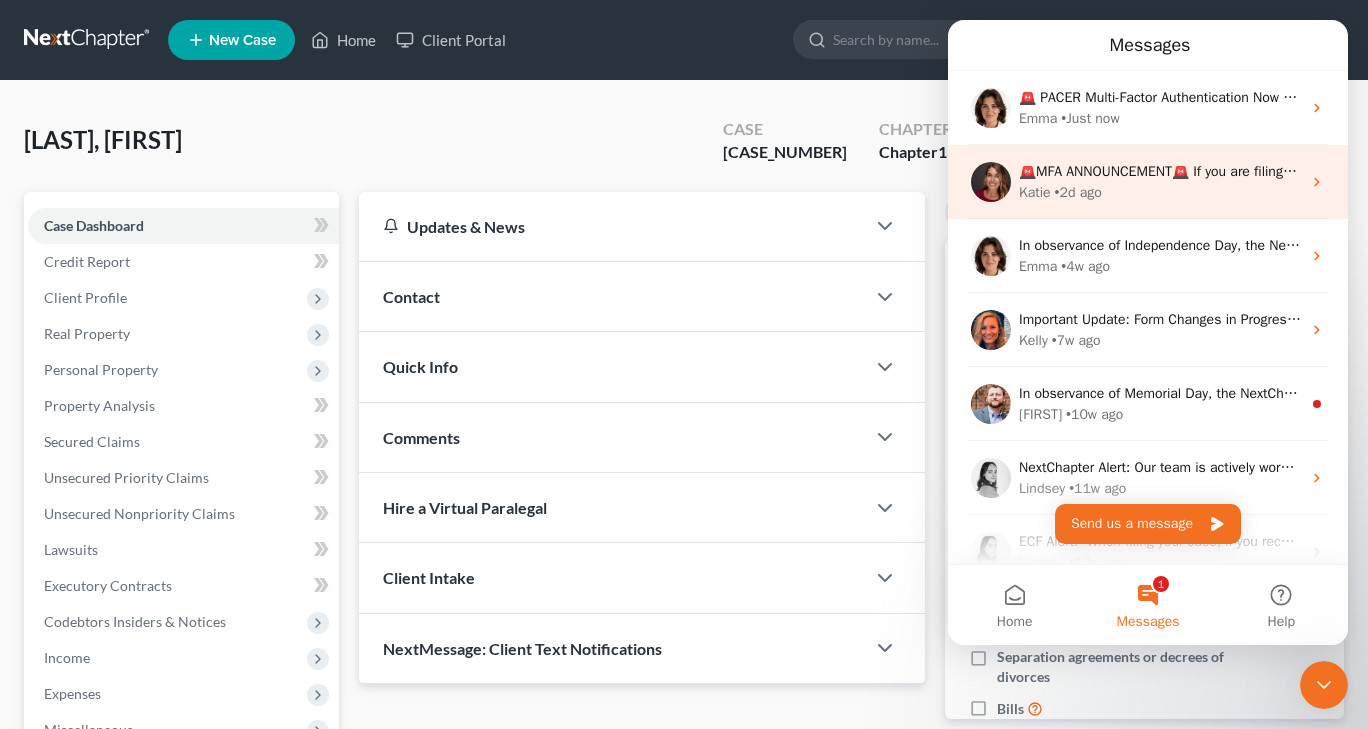 click on "🚨MFA ANNOUNCEMENT🚨   If you are filing today in Idaho or Colorado, you need to have MFA enabled on your PACER account.   Effective tomorrow, August 1, all users filing with NextChapter's software will be required to enable MFA on their PACER accounts.   Varying districts are enrolling users at random starting tomorrow and some districts are requiring it for all filers tomorrow.   Additional instructions will come tomorrow, but we wanted to notify our users." at bounding box center [2418, 171] 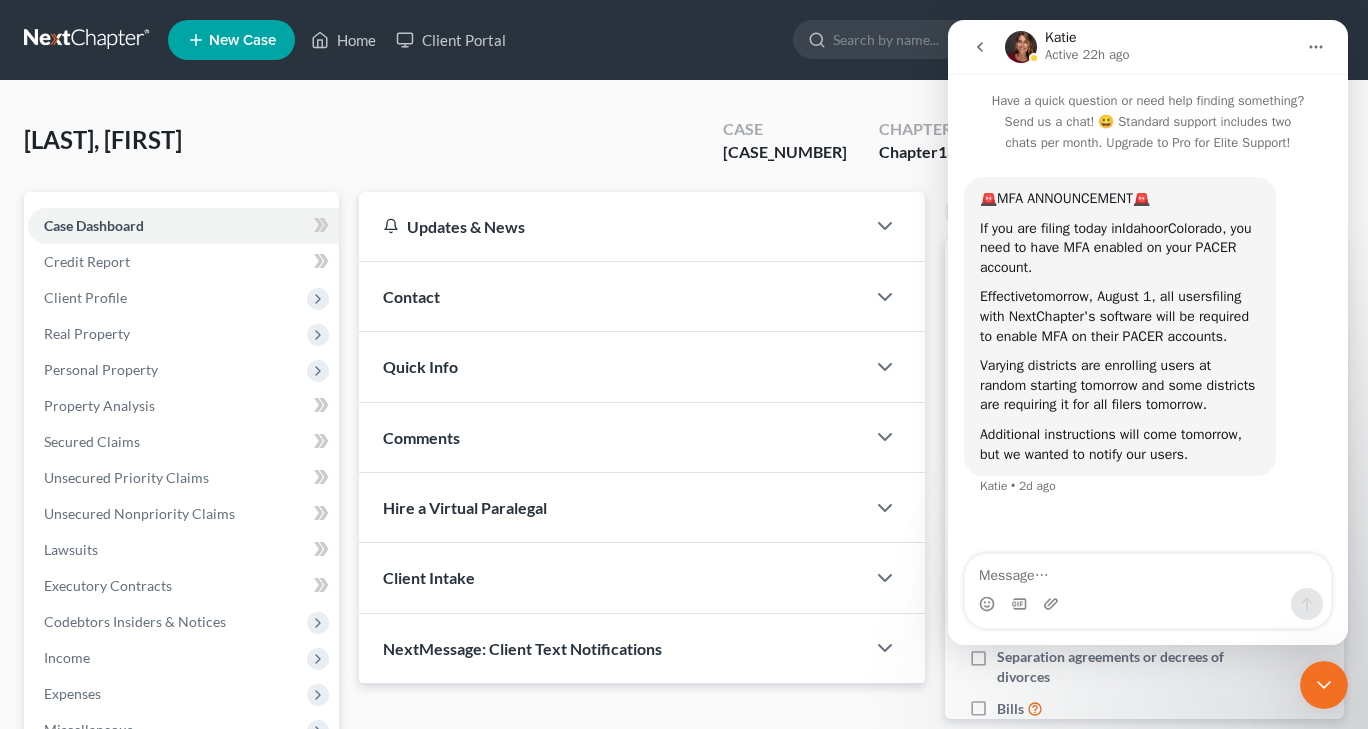 click 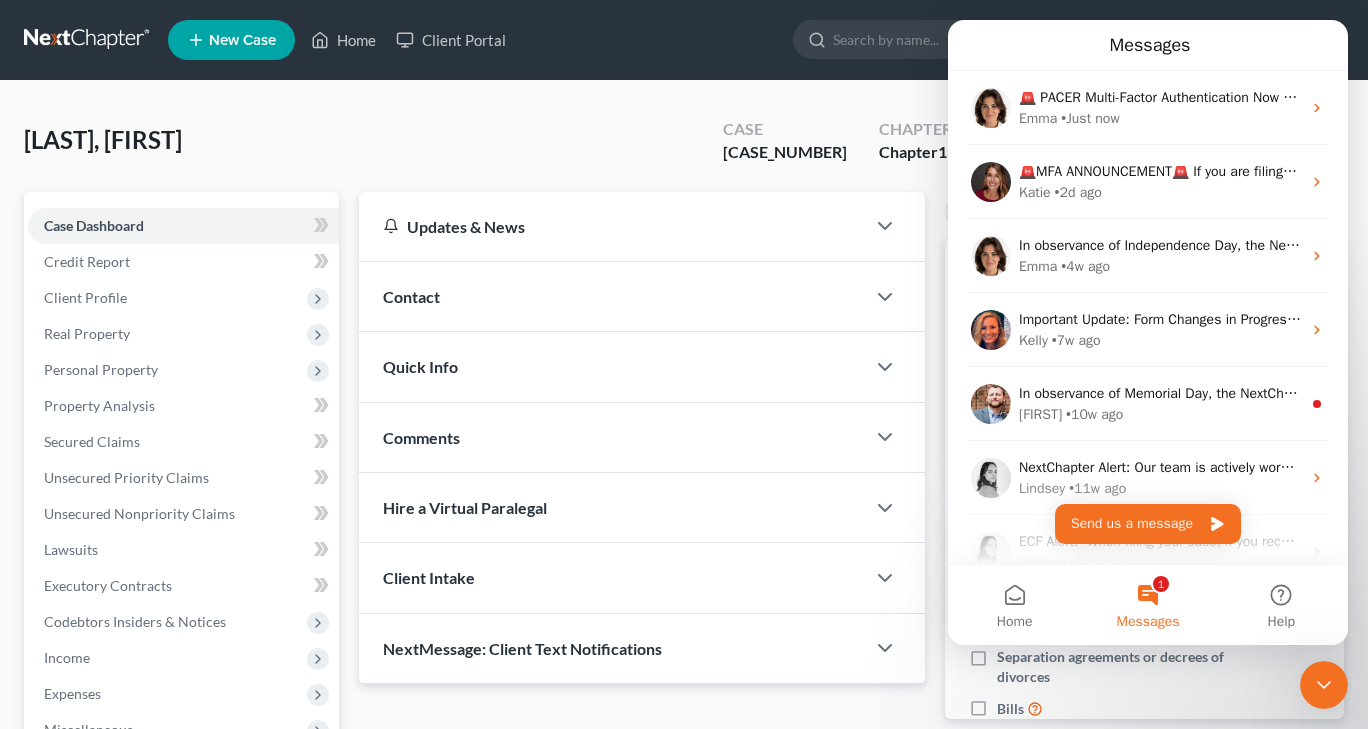 click 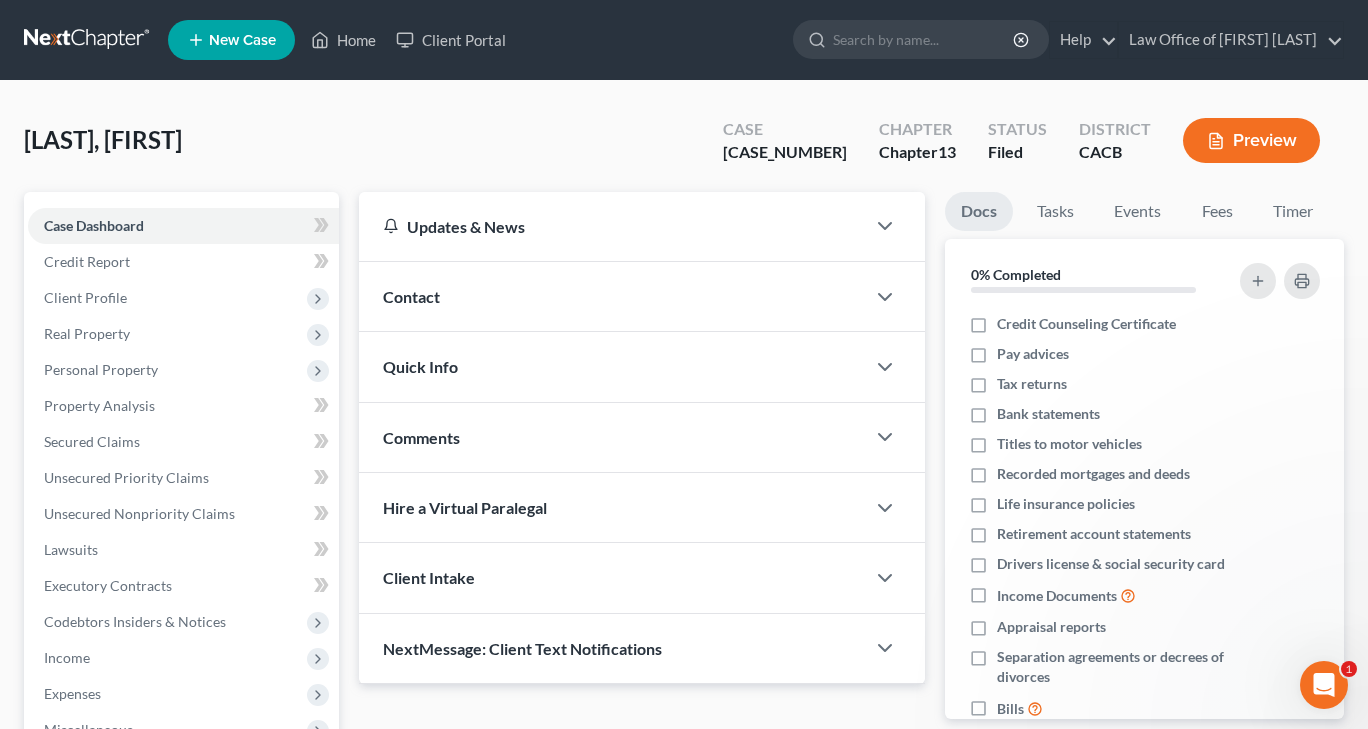 scroll, scrollTop: 0, scrollLeft: 0, axis: both 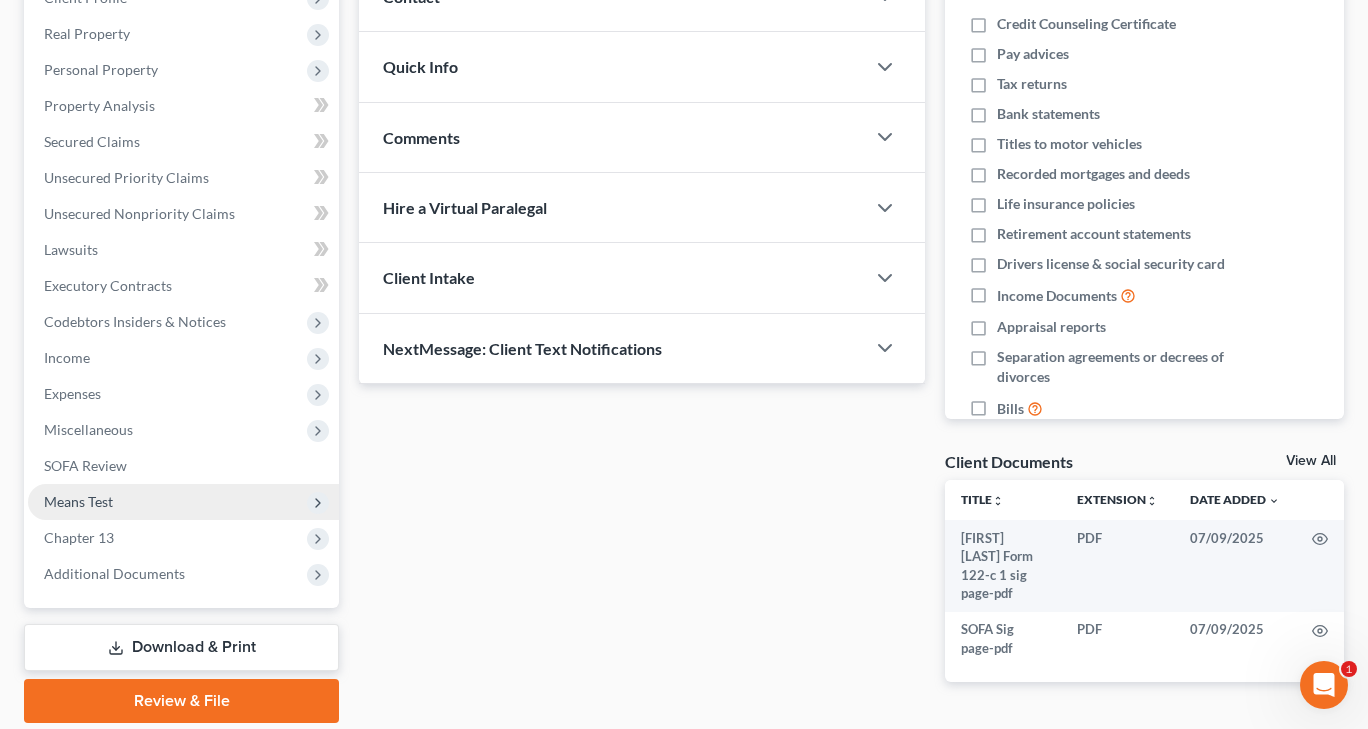 click on "Means Test" at bounding box center (78, 501) 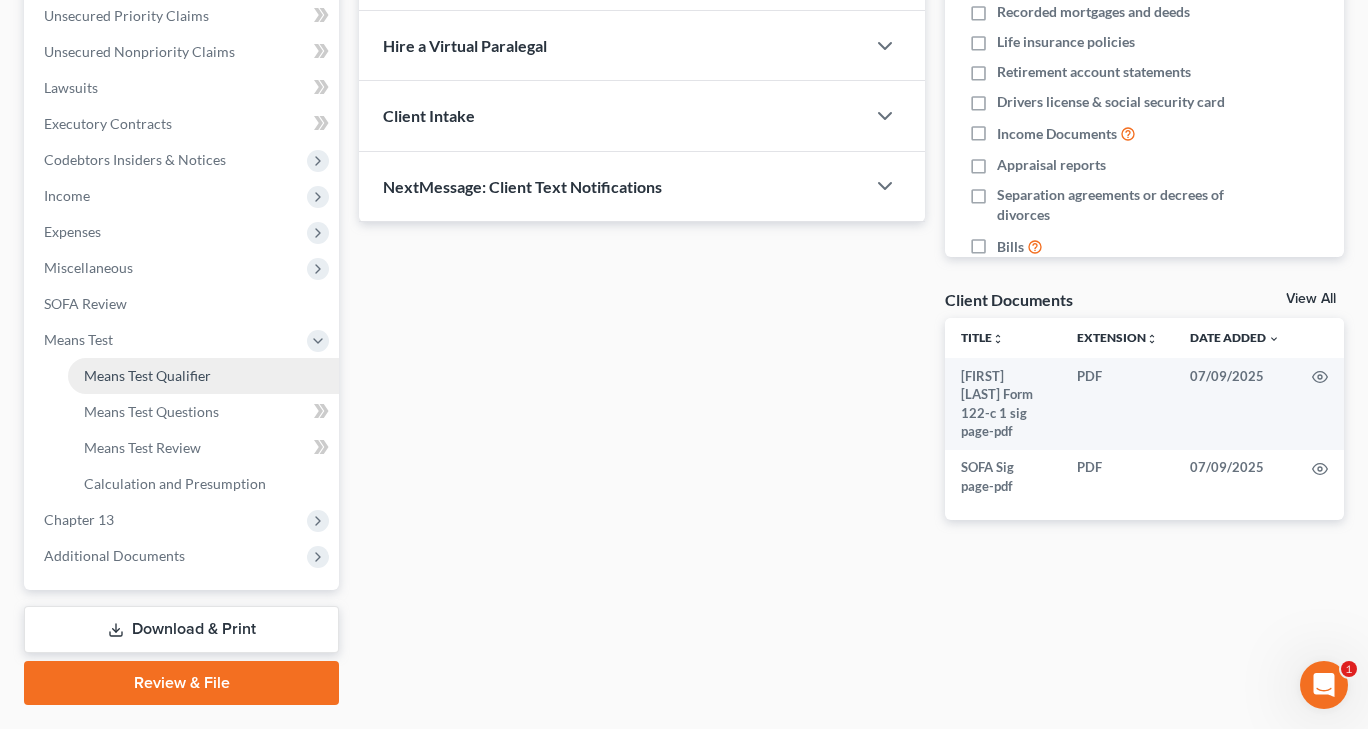 scroll, scrollTop: 500, scrollLeft: 0, axis: vertical 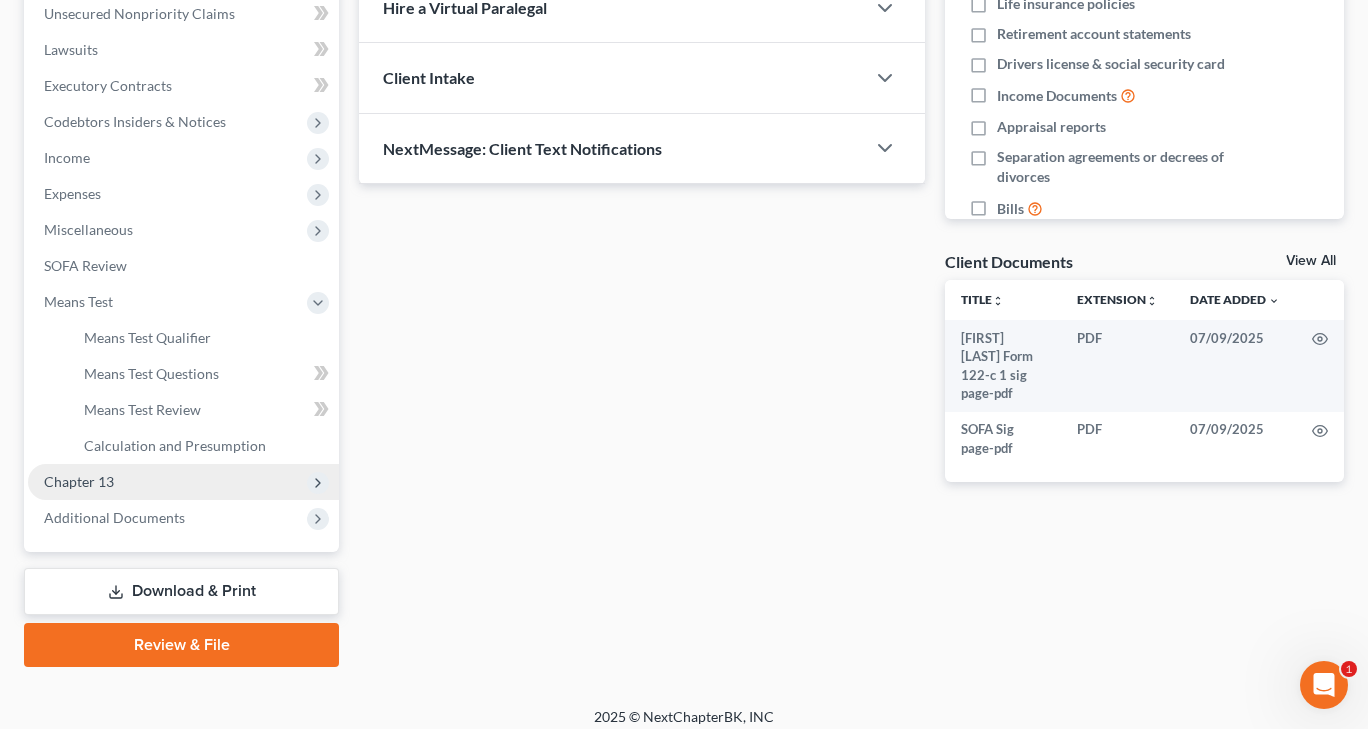 click on "Chapter 13" at bounding box center [79, 481] 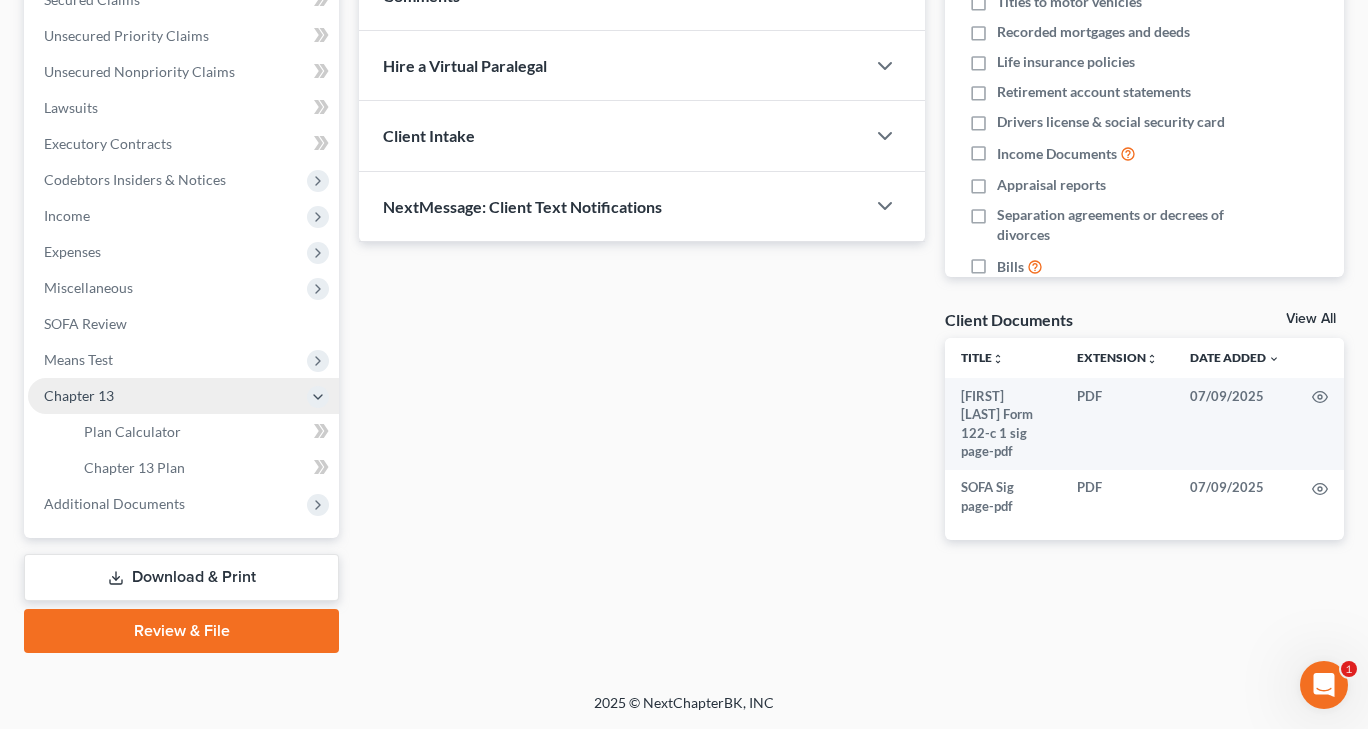 scroll, scrollTop: 440, scrollLeft: 0, axis: vertical 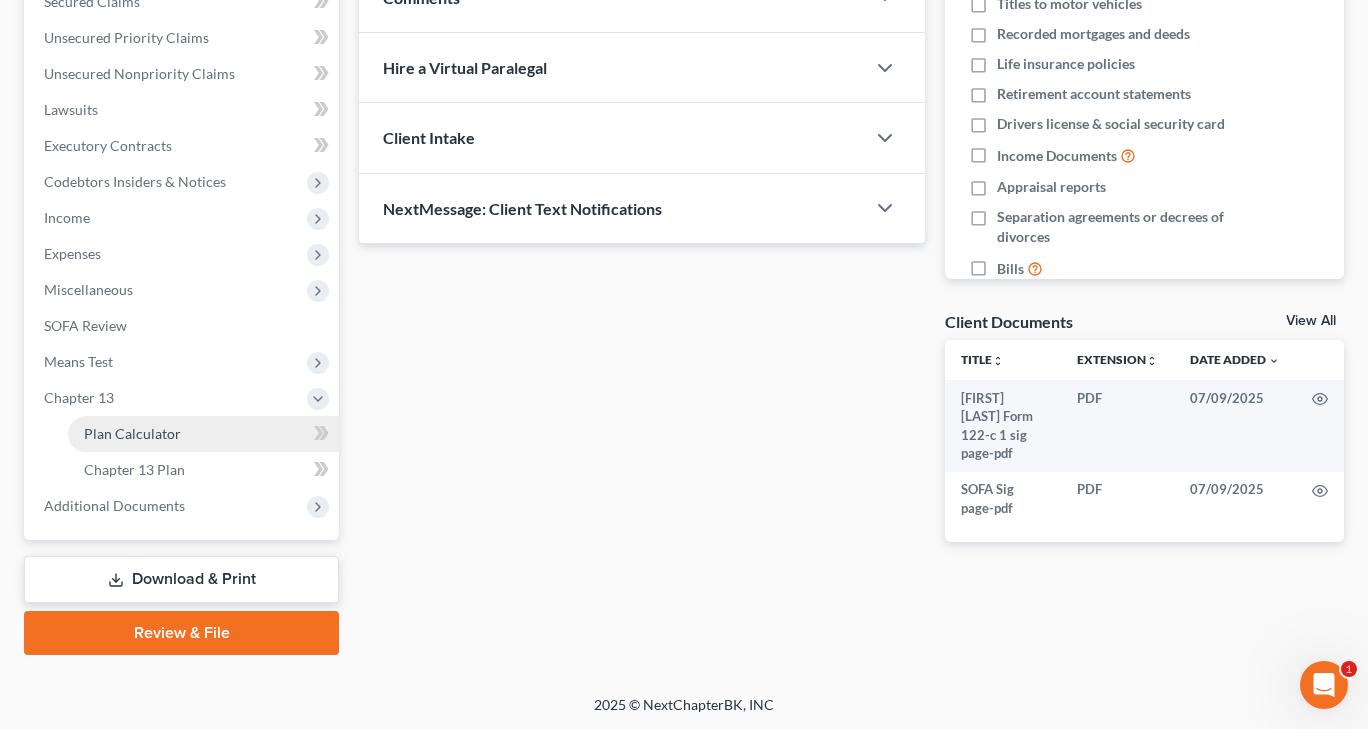 click on "Plan Calculator" at bounding box center (132, 433) 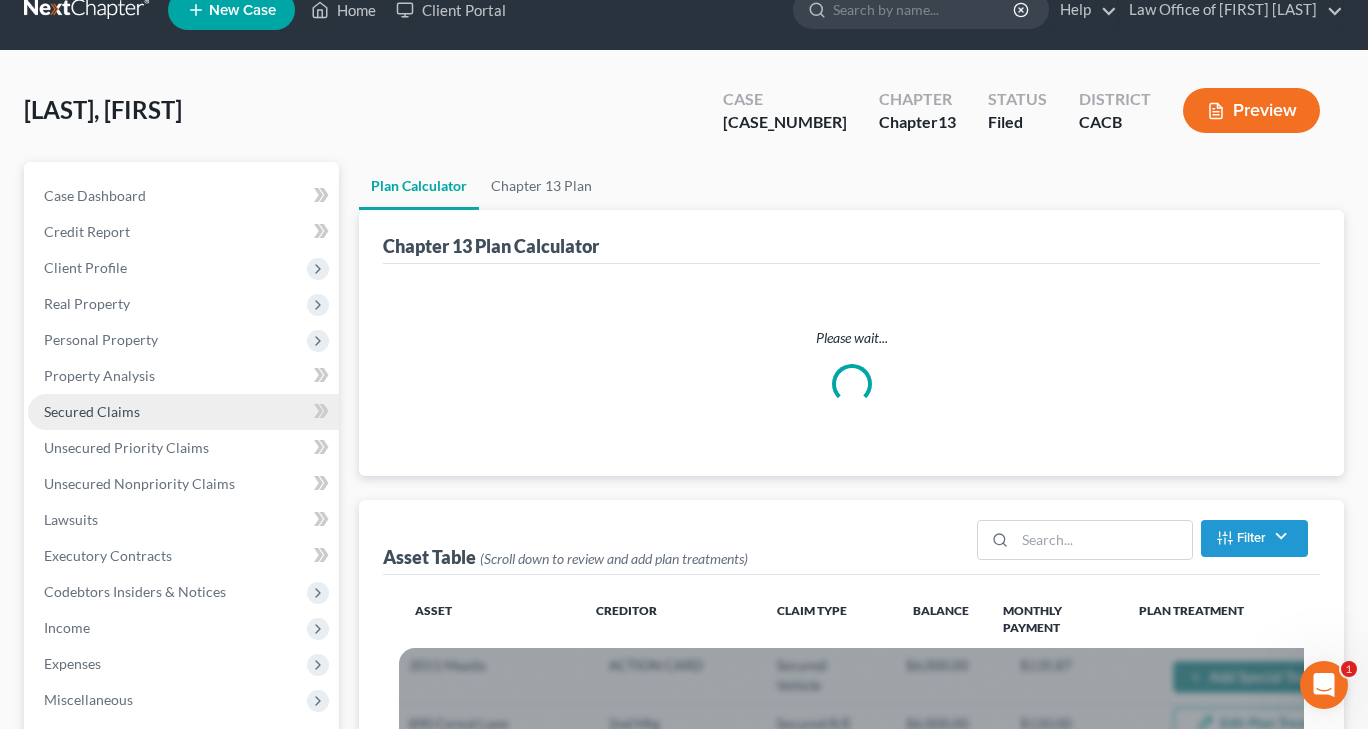 scroll, scrollTop: 0, scrollLeft: 0, axis: both 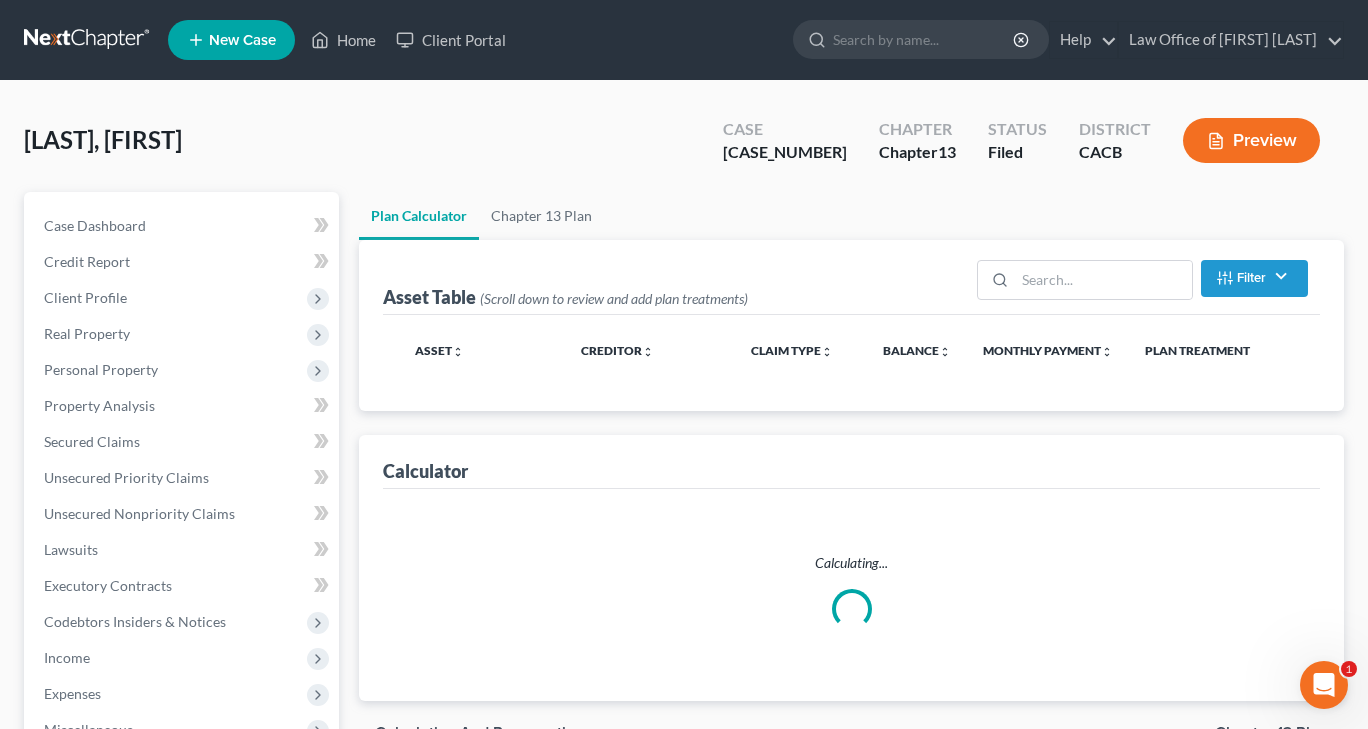 select on "59" 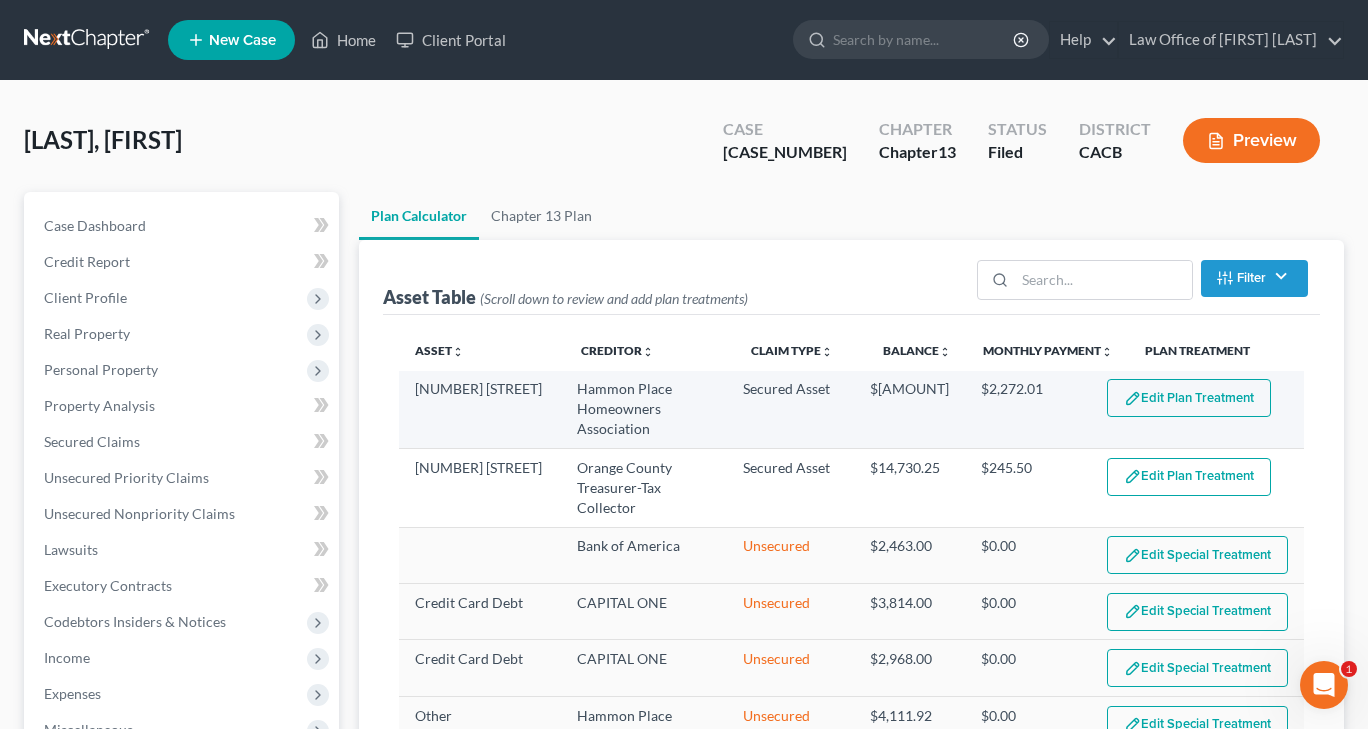 select on "59" 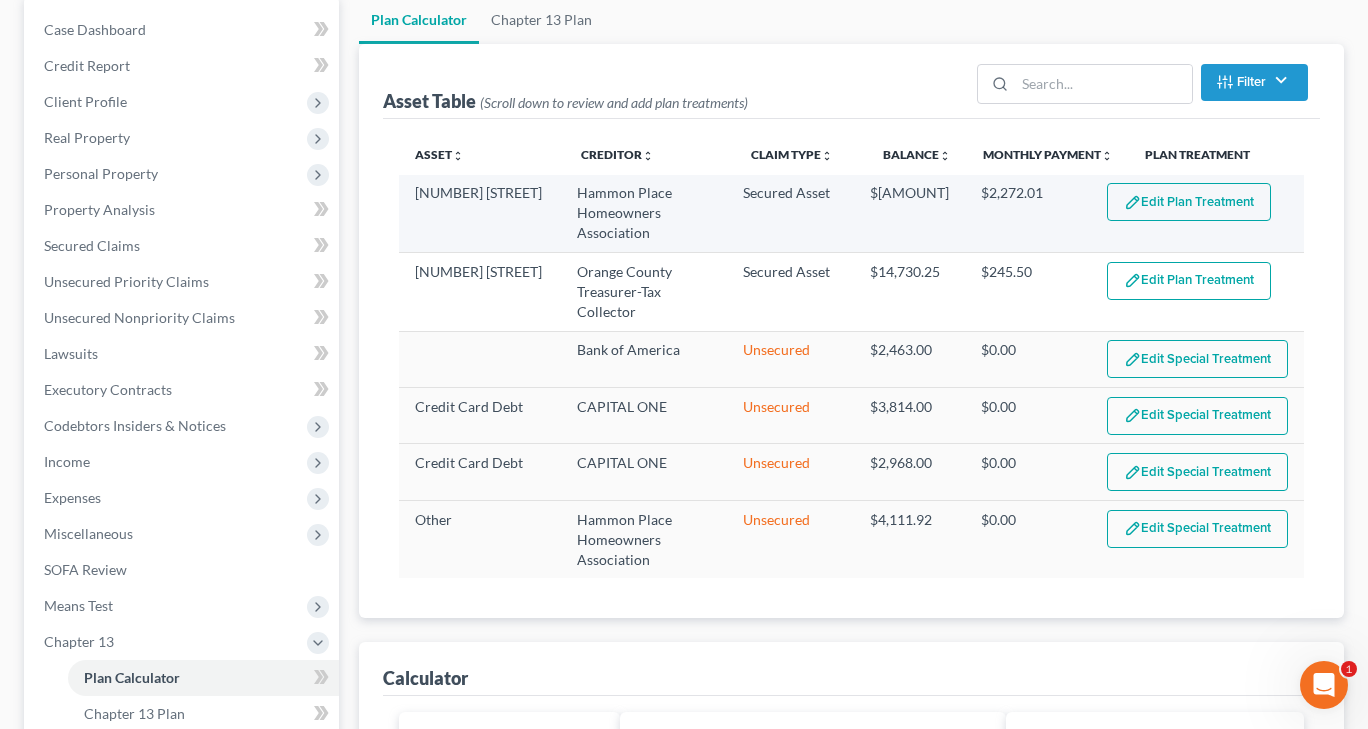 scroll, scrollTop: 200, scrollLeft: 0, axis: vertical 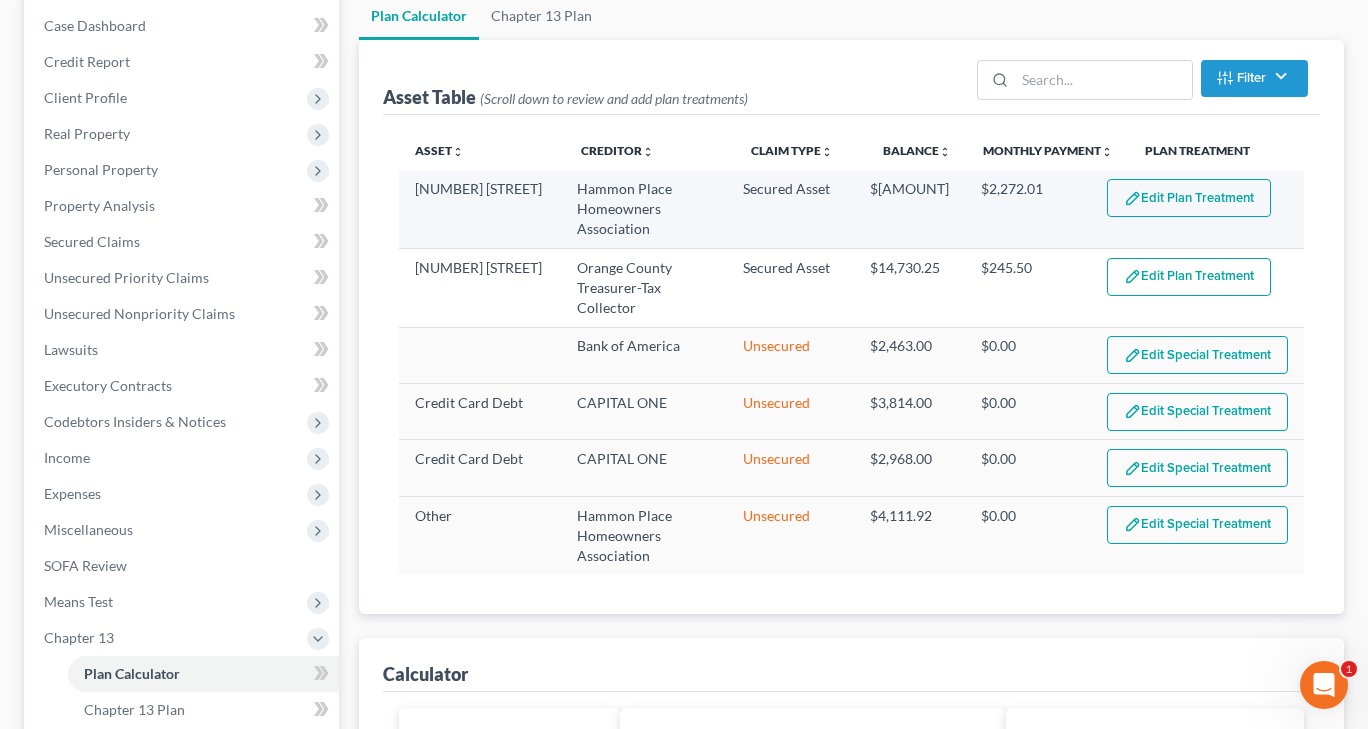 click on "Edit Plan Treatment" at bounding box center (1189, 198) 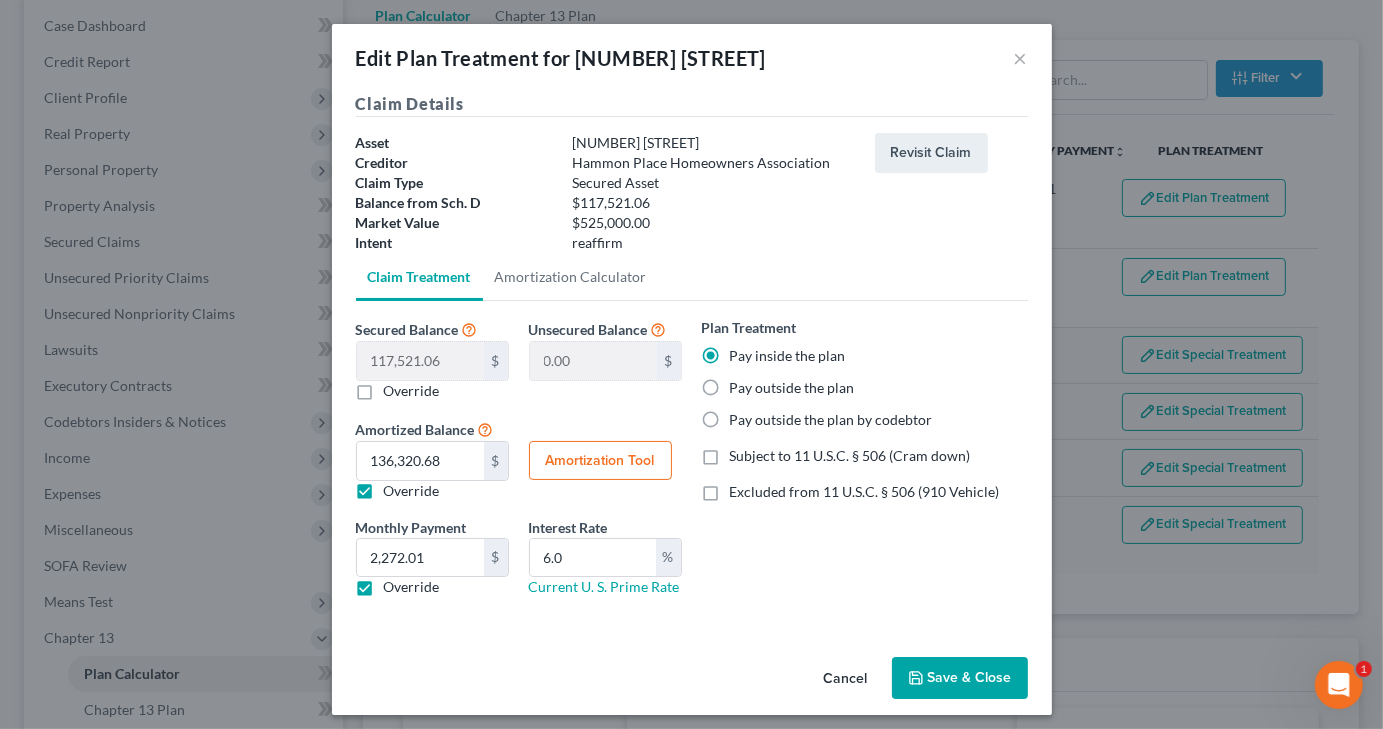 click on "Pay outside the plan" at bounding box center [792, 388] 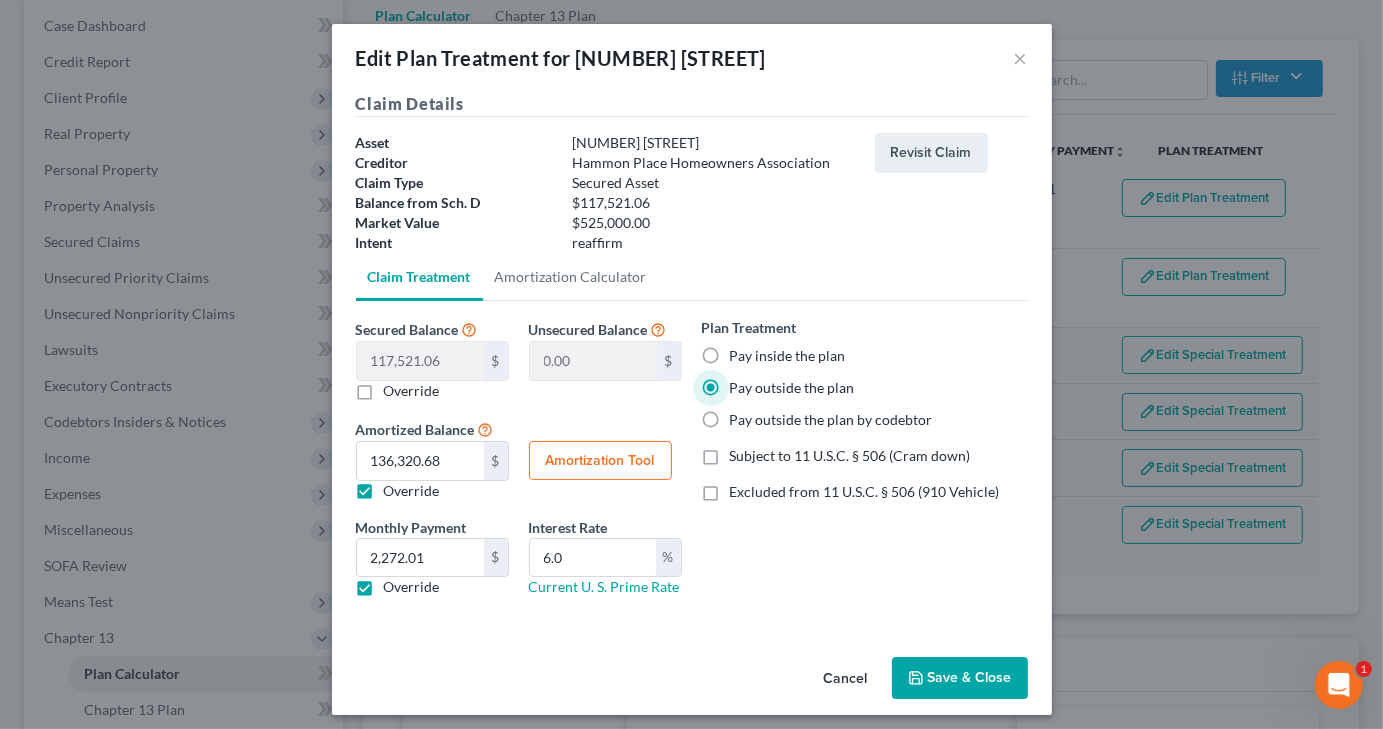 click on "Save & Close" at bounding box center (960, 678) 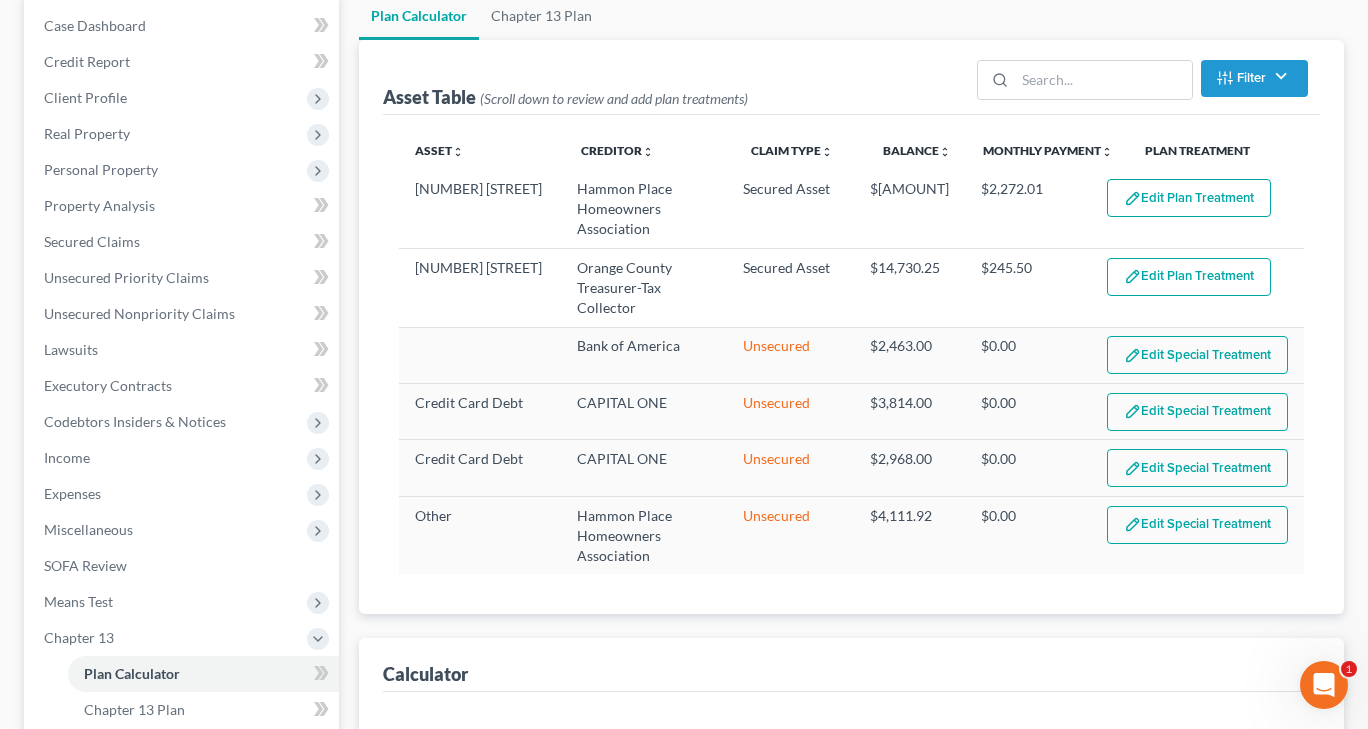 select on "59" 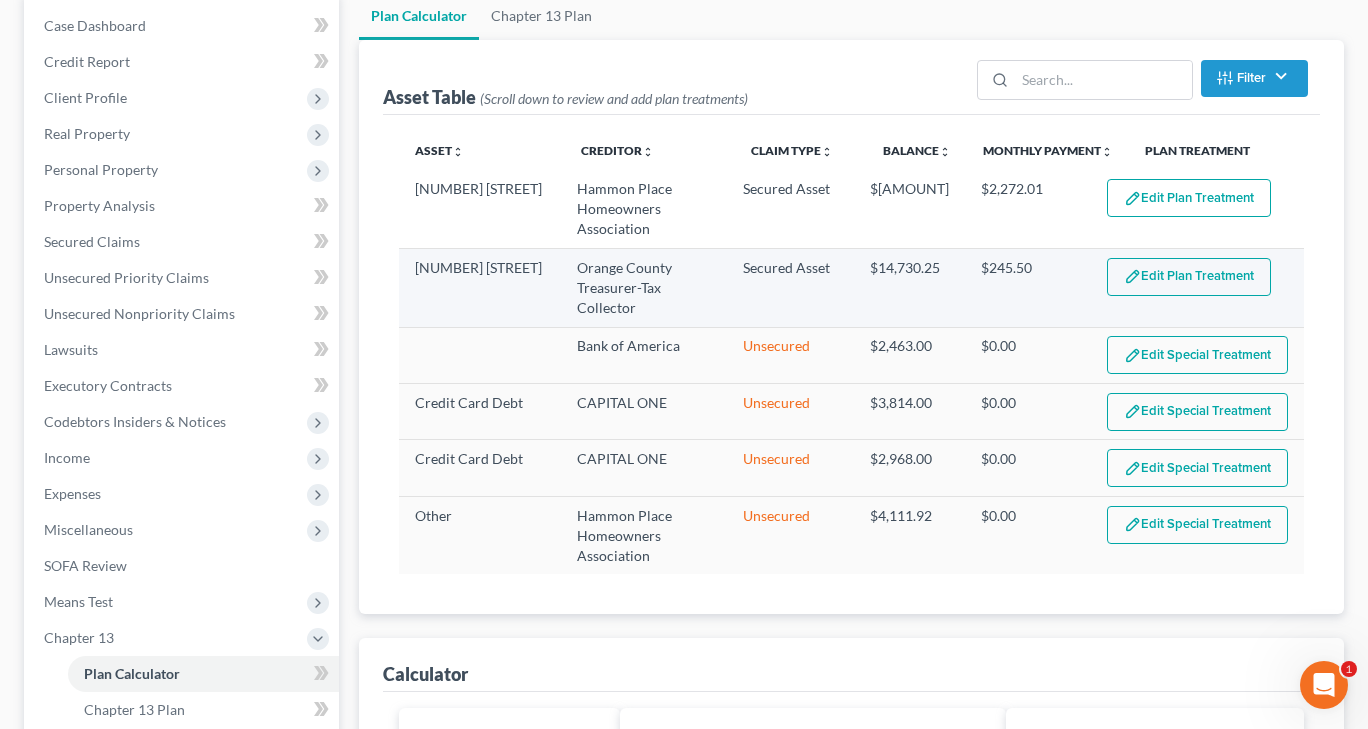 click on "Edit Plan Treatment" at bounding box center (1189, 277) 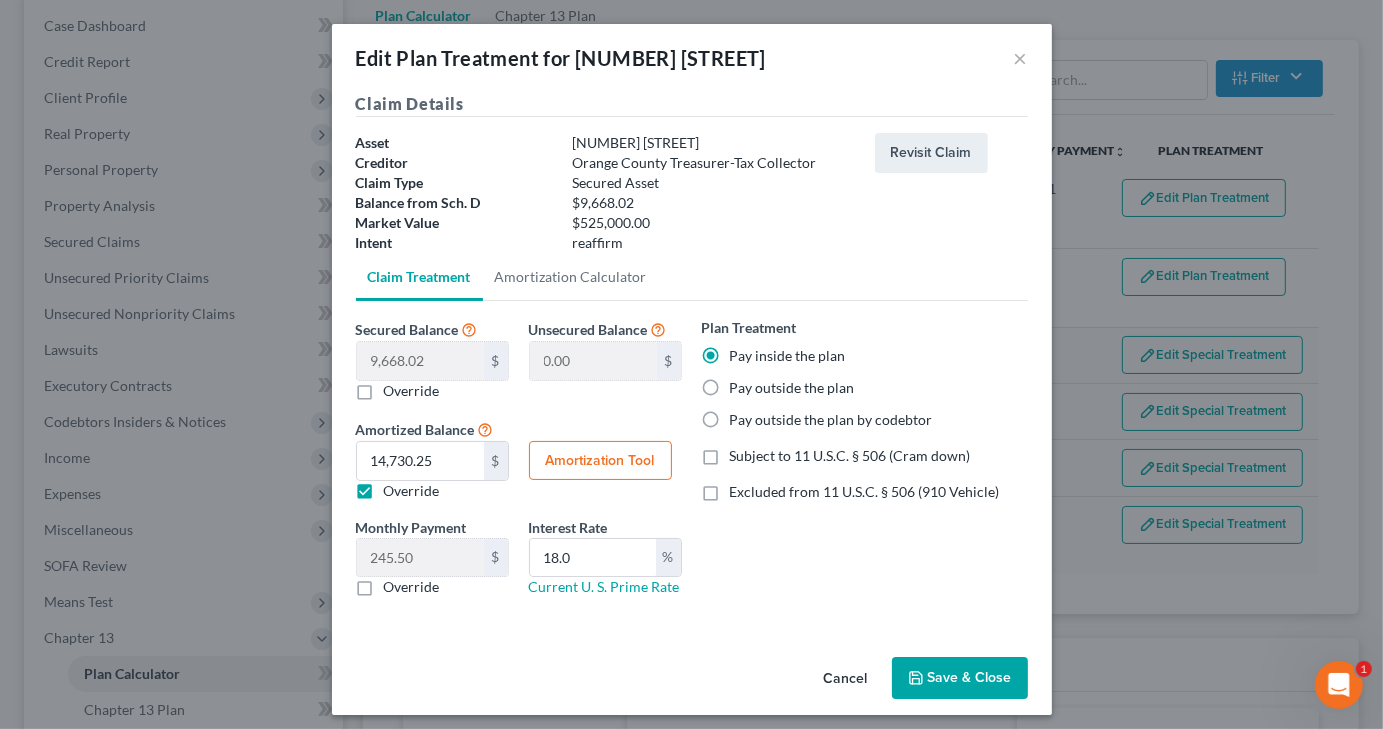 click on "Pay outside the plan" at bounding box center (792, 388) 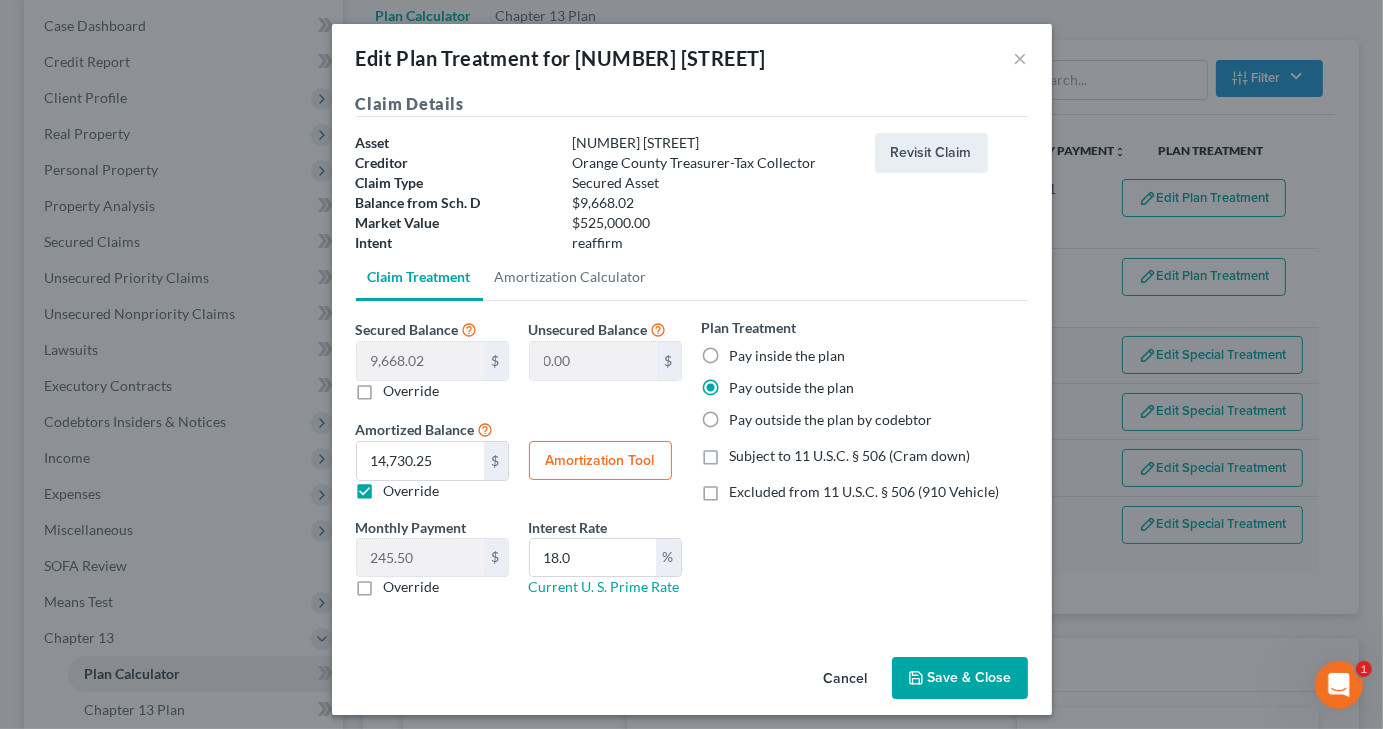 click on "Save & Close" at bounding box center (960, 678) 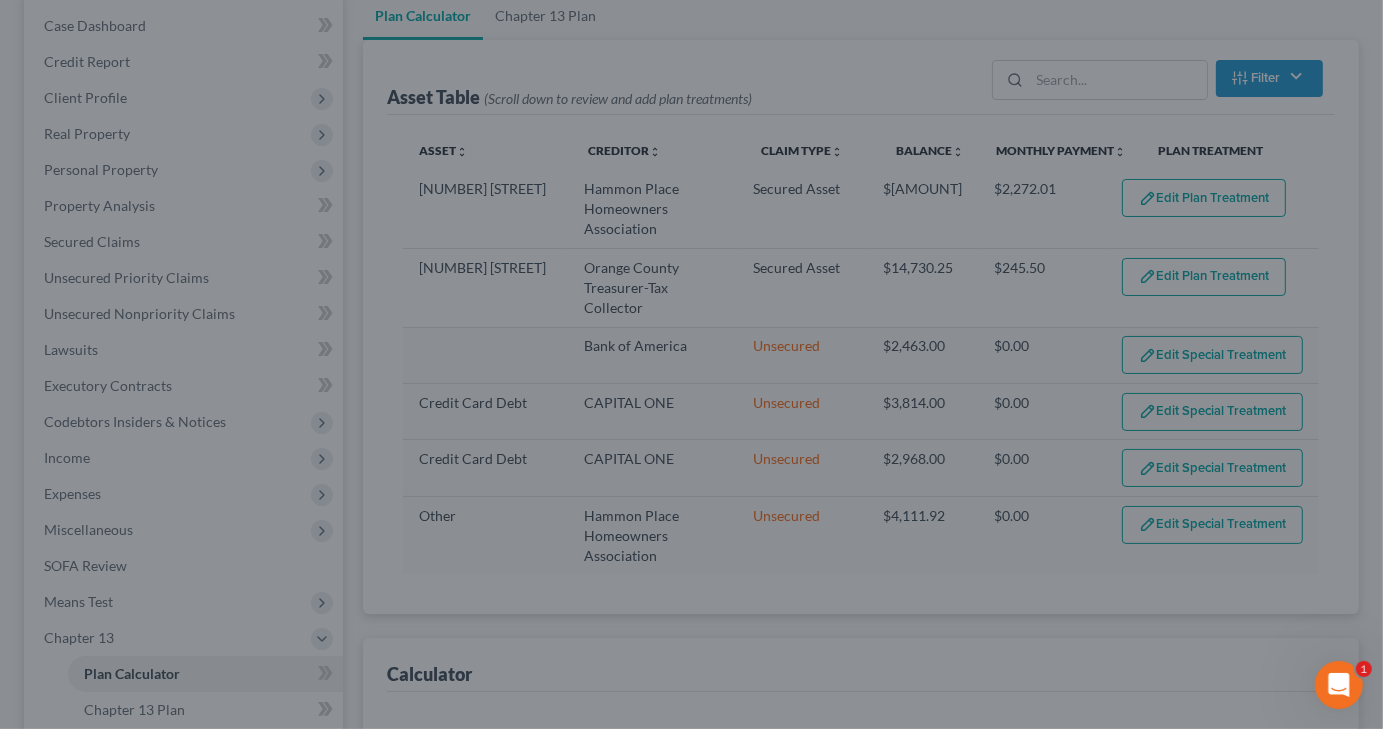 select on "59" 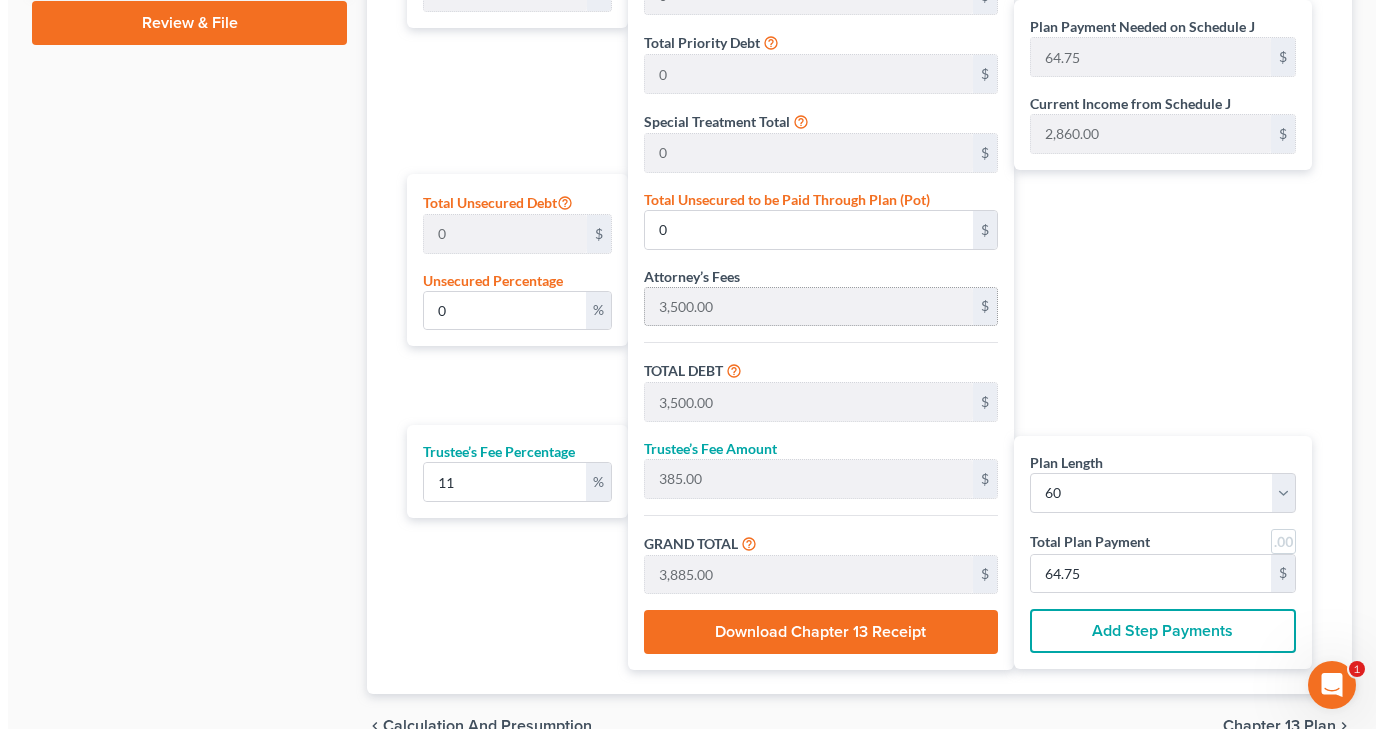 scroll, scrollTop: 1100, scrollLeft: 0, axis: vertical 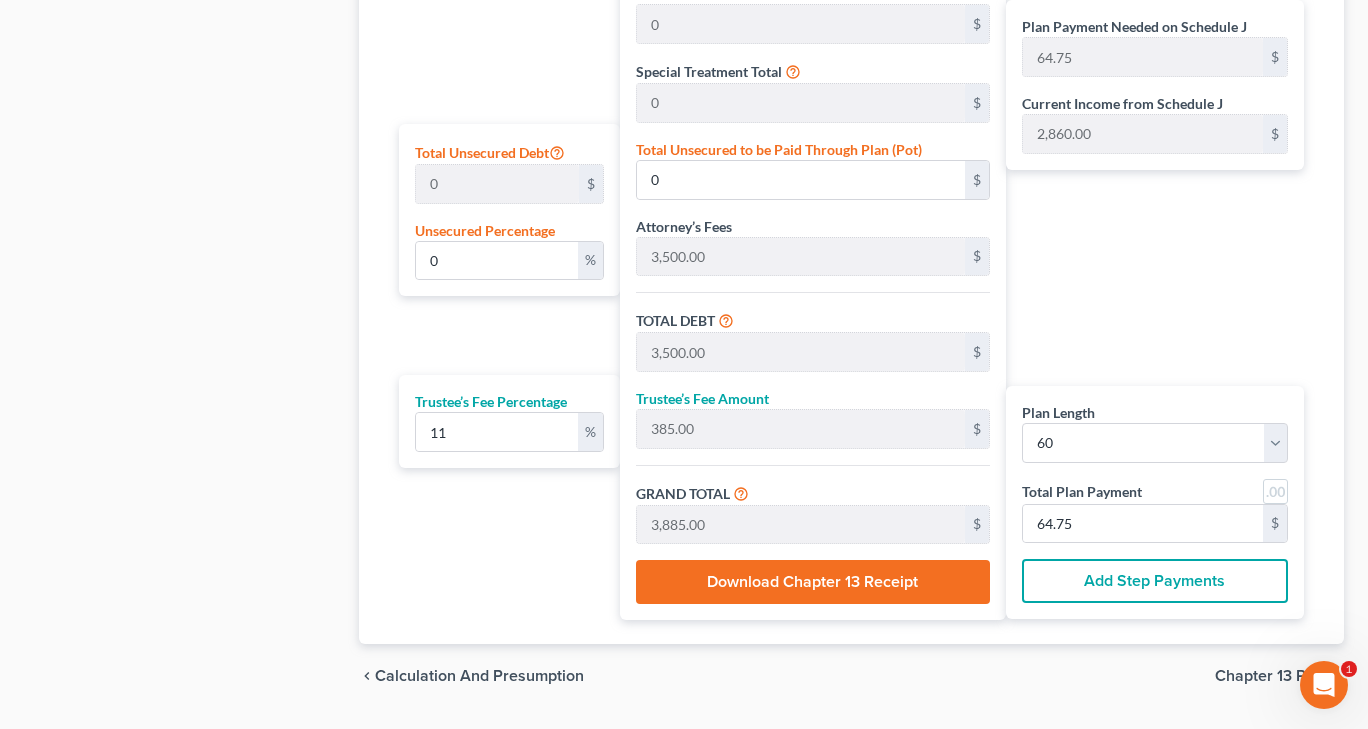 click on "Download Chapter 13 Receipt" at bounding box center [812, 582] 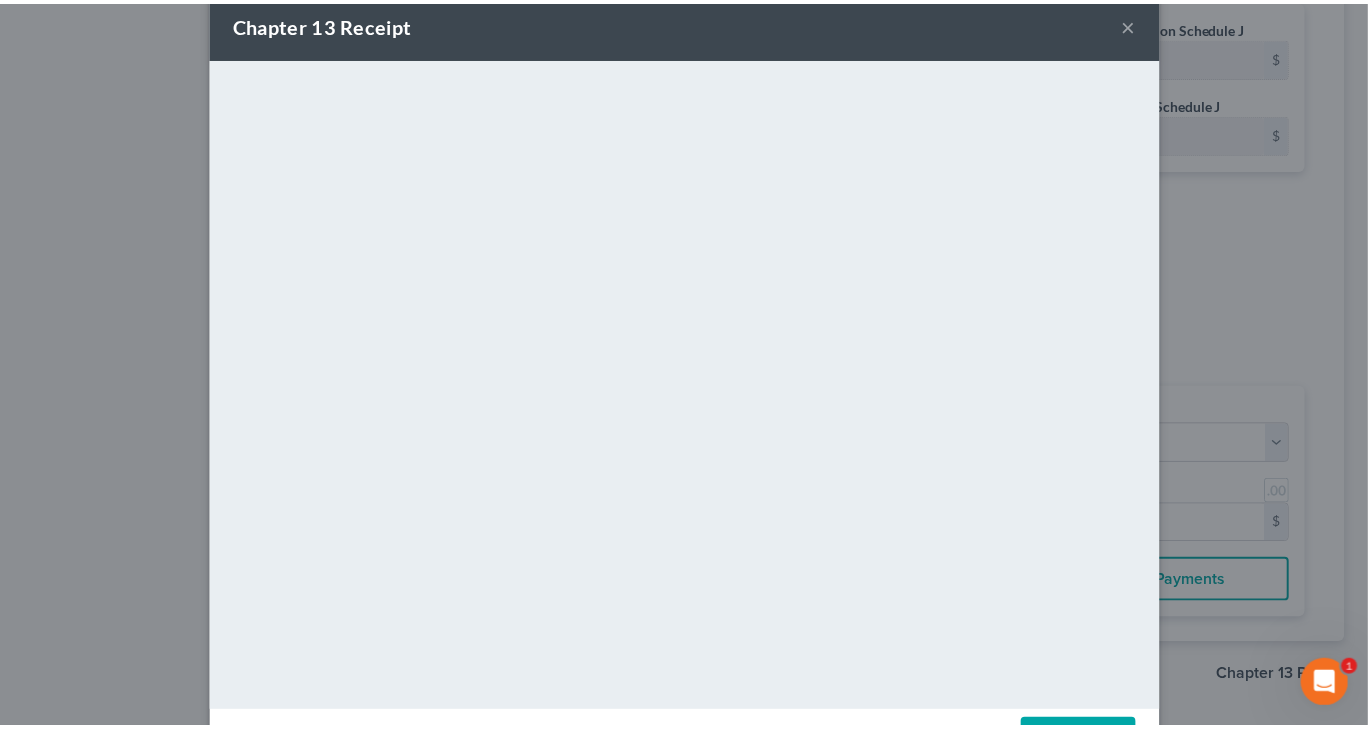 scroll, scrollTop: 0, scrollLeft: 0, axis: both 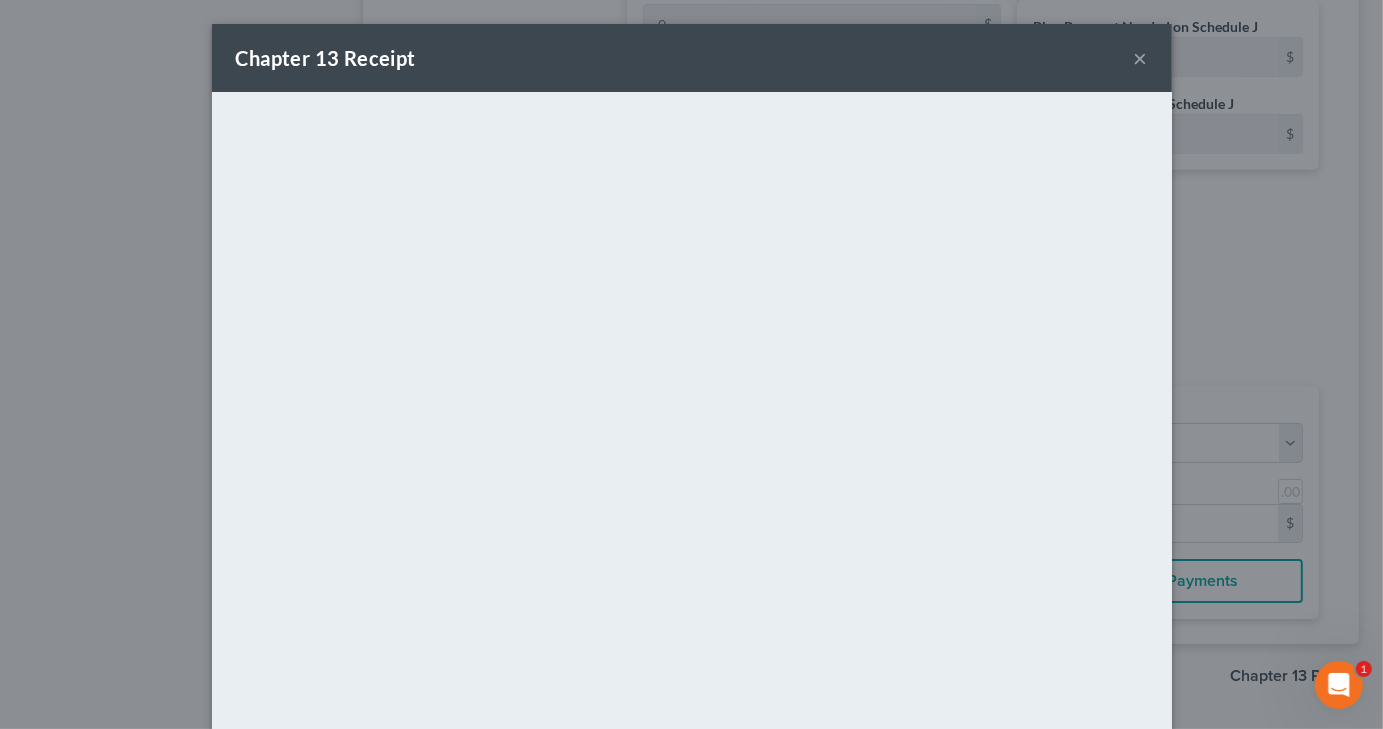 click on "×" at bounding box center (1141, 58) 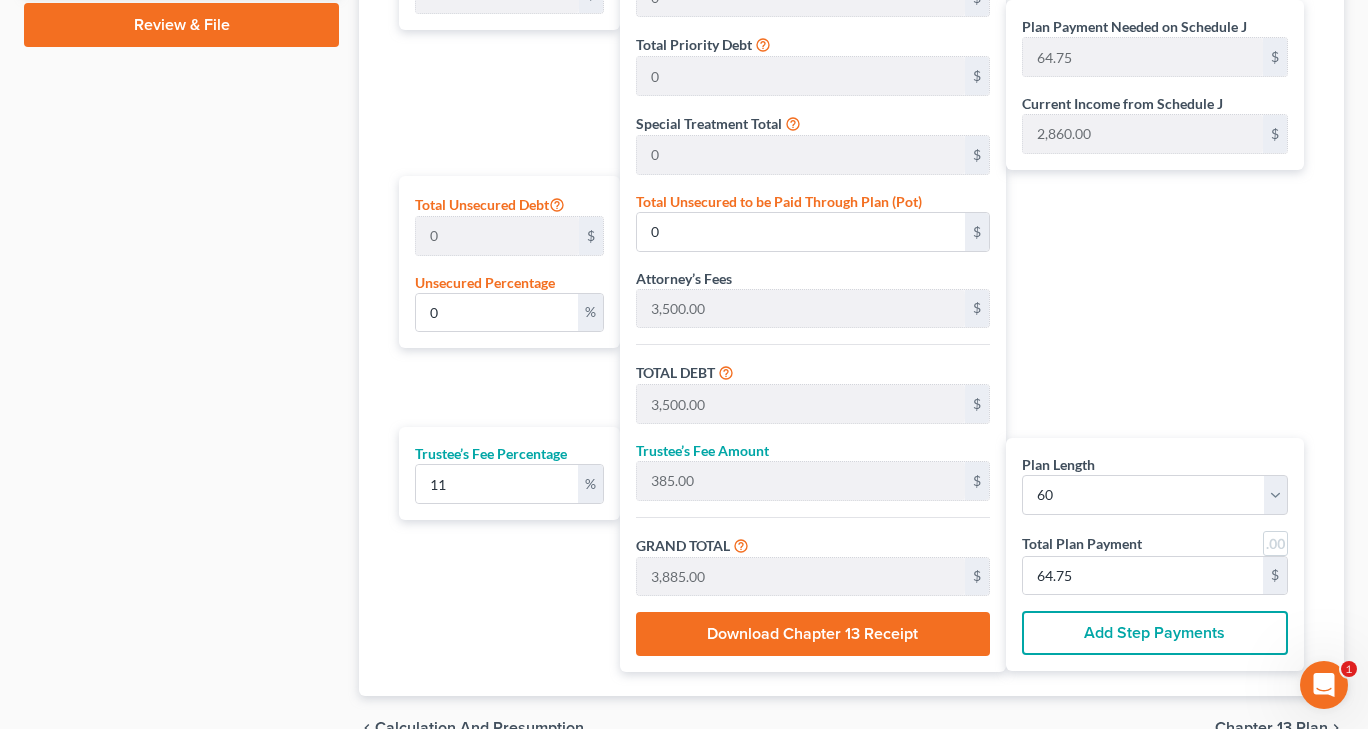 scroll, scrollTop: 1148, scrollLeft: 0, axis: vertical 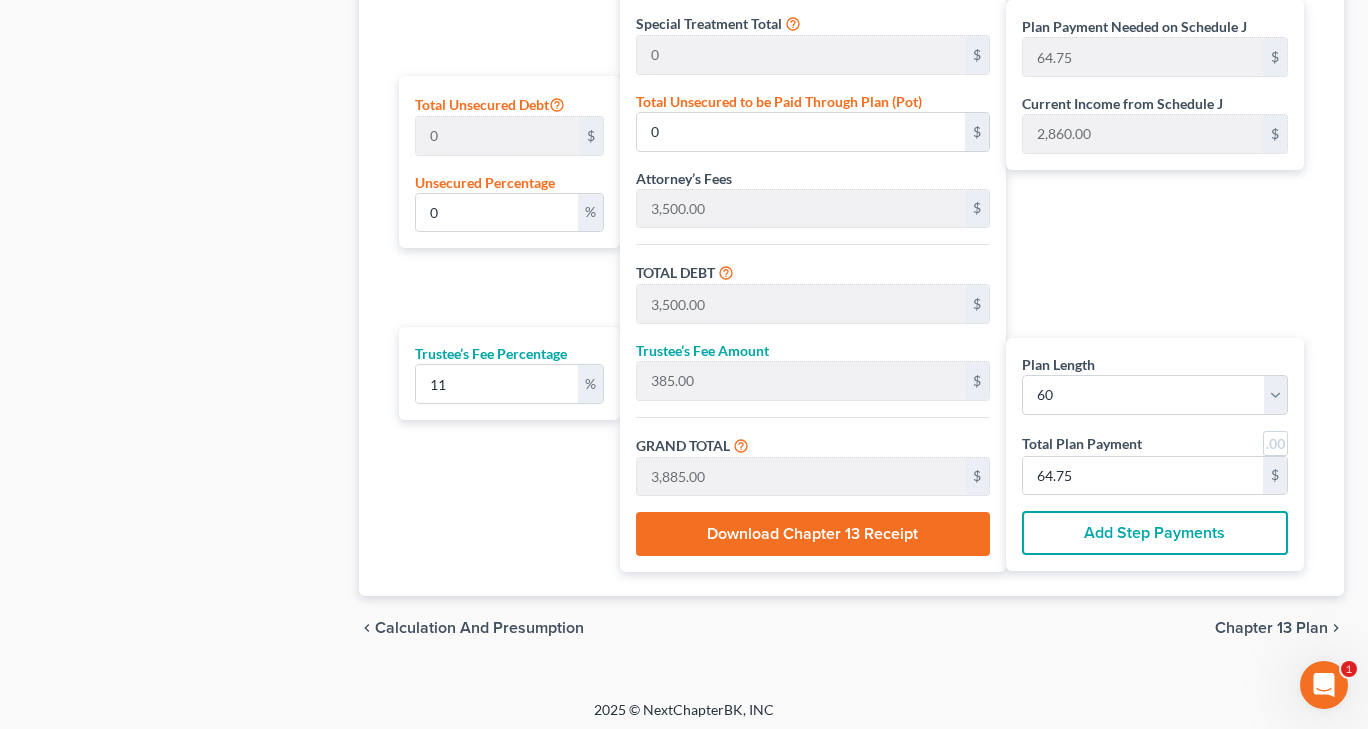 click on "Case Dashboard
Payments
Invoices
Payments
Payments
Credit Report
Client Profile" at bounding box center [181, -148] 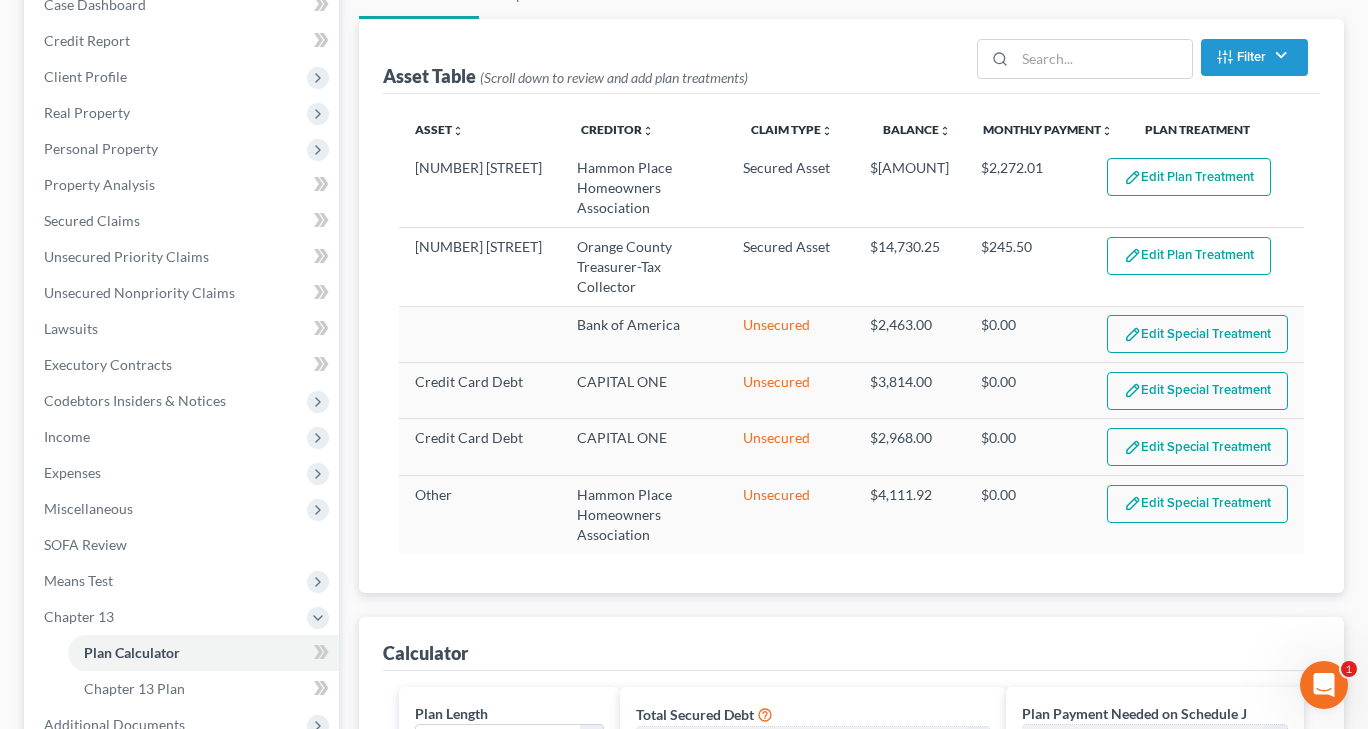 scroll, scrollTop: 0, scrollLeft: 0, axis: both 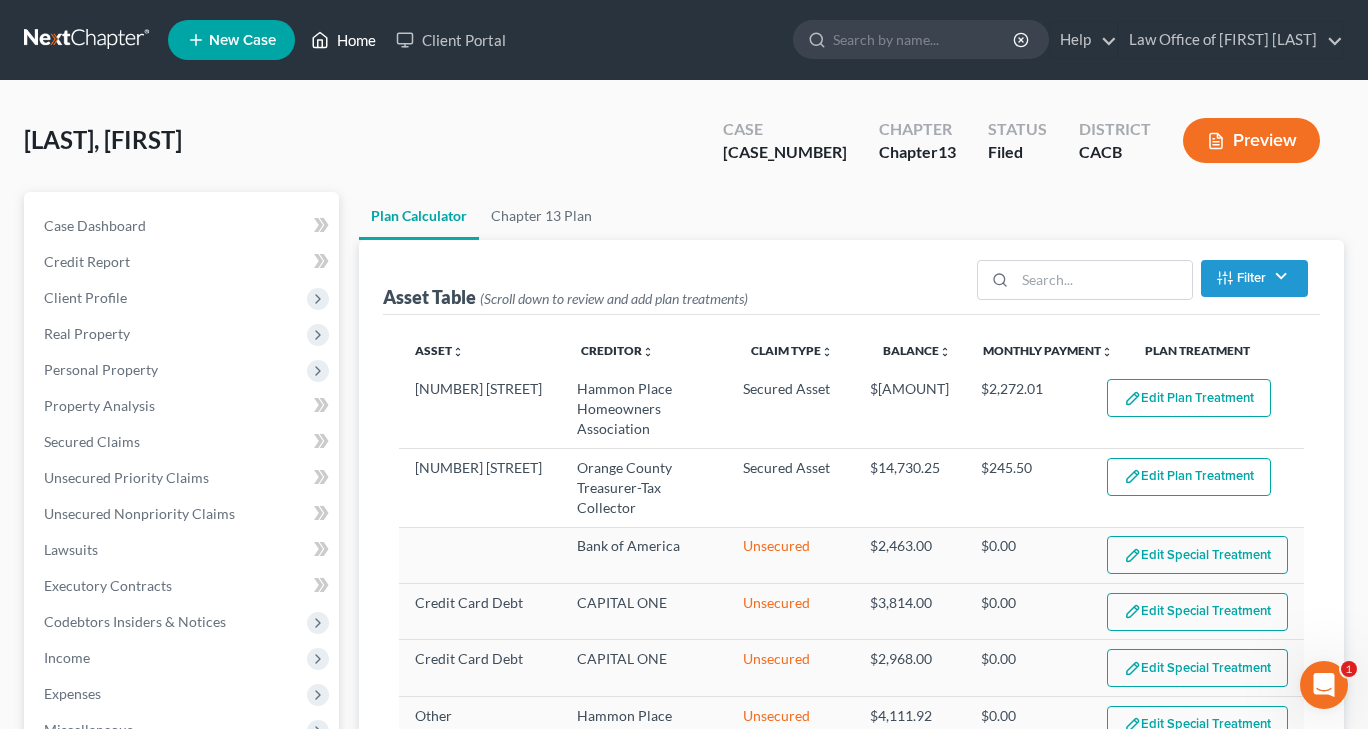 click on "Home" at bounding box center (343, 40) 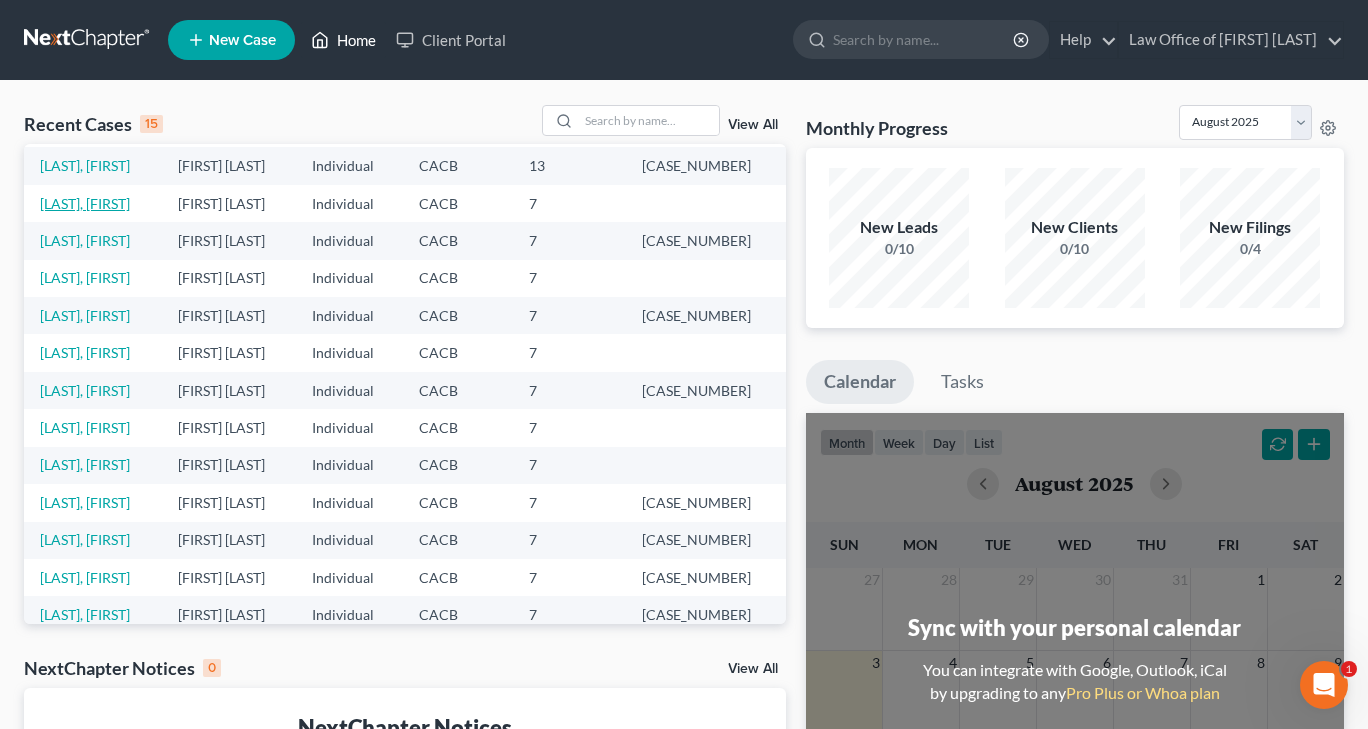 scroll, scrollTop: 0, scrollLeft: 0, axis: both 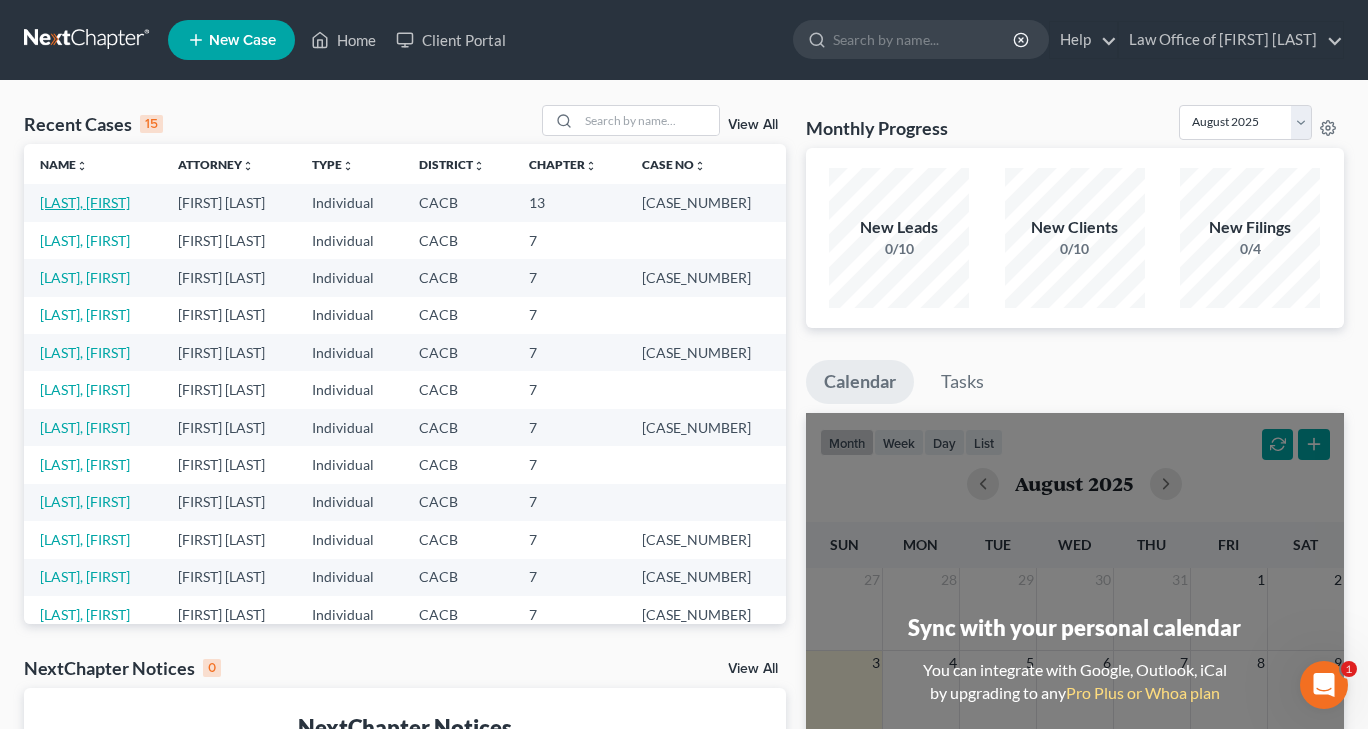 click on "[LAST], [FIRST]" at bounding box center [85, 202] 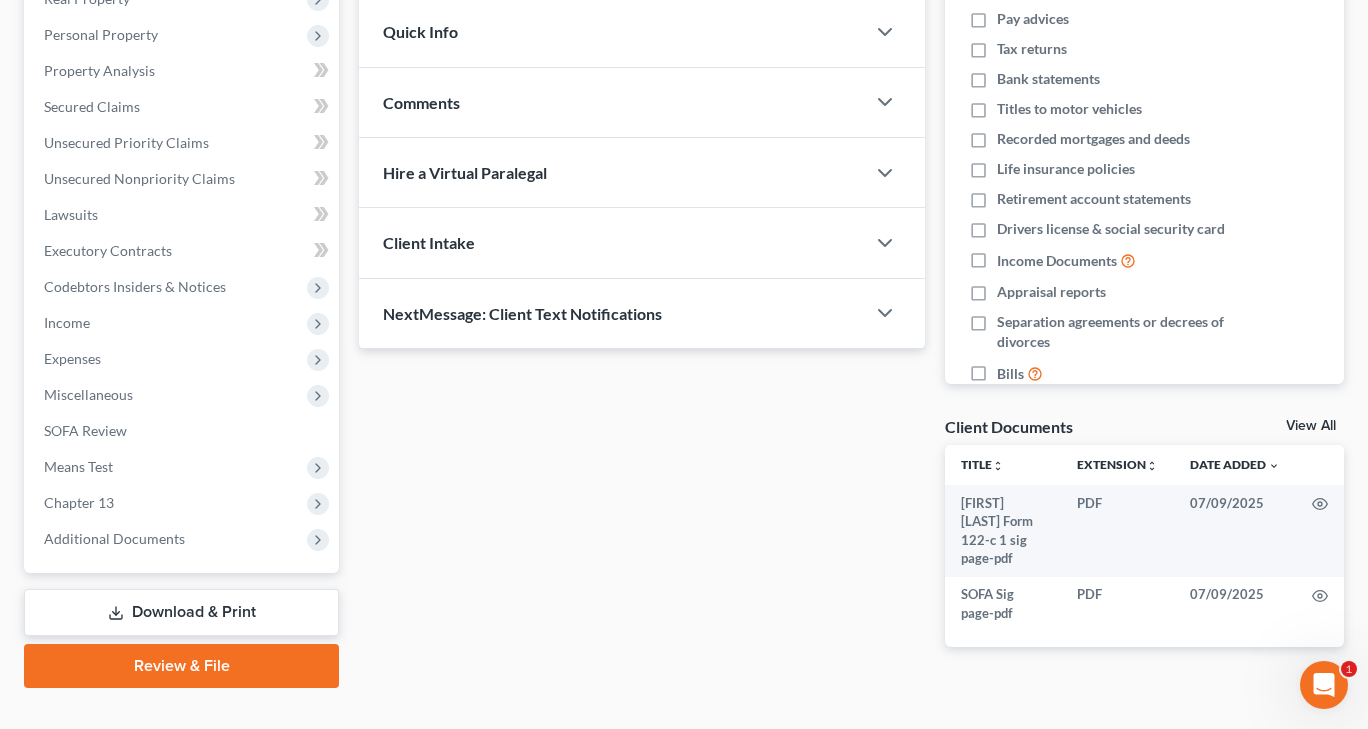 scroll, scrollTop: 368, scrollLeft: 0, axis: vertical 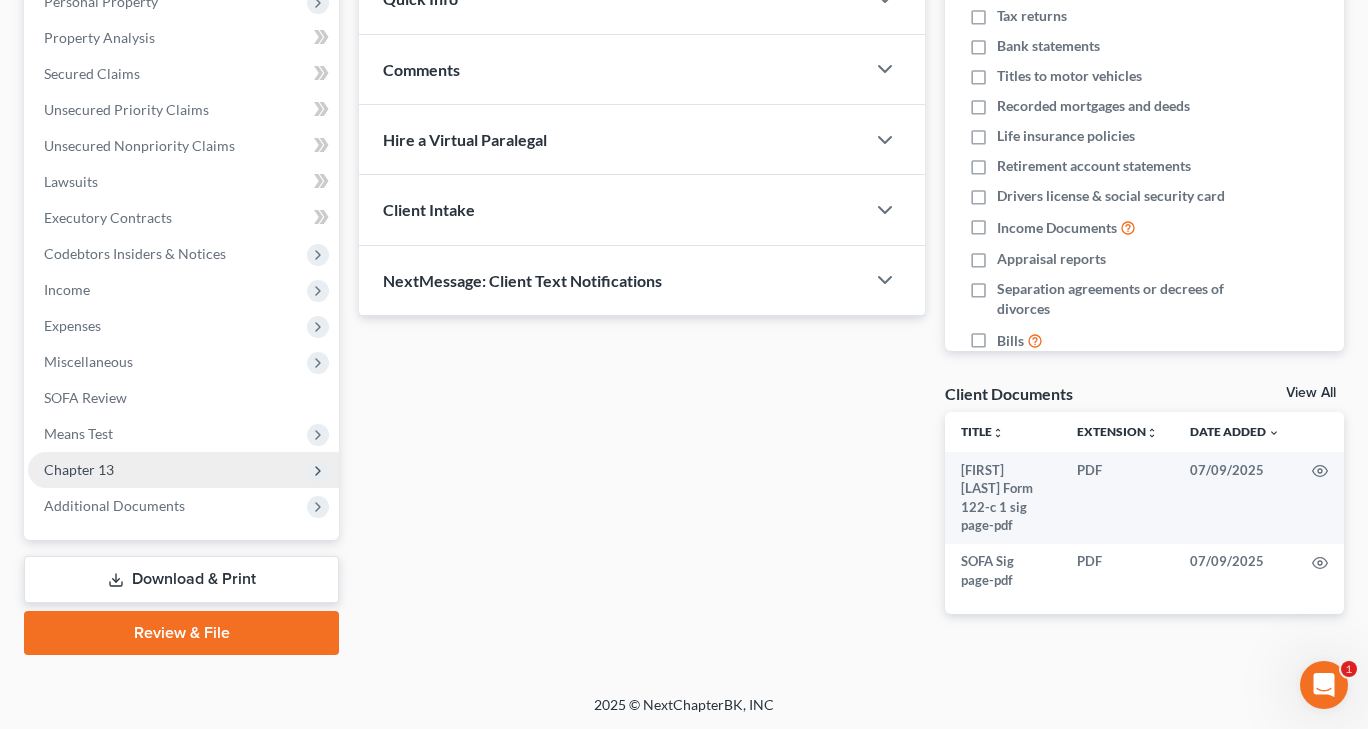 click on "Chapter 13" at bounding box center [79, 469] 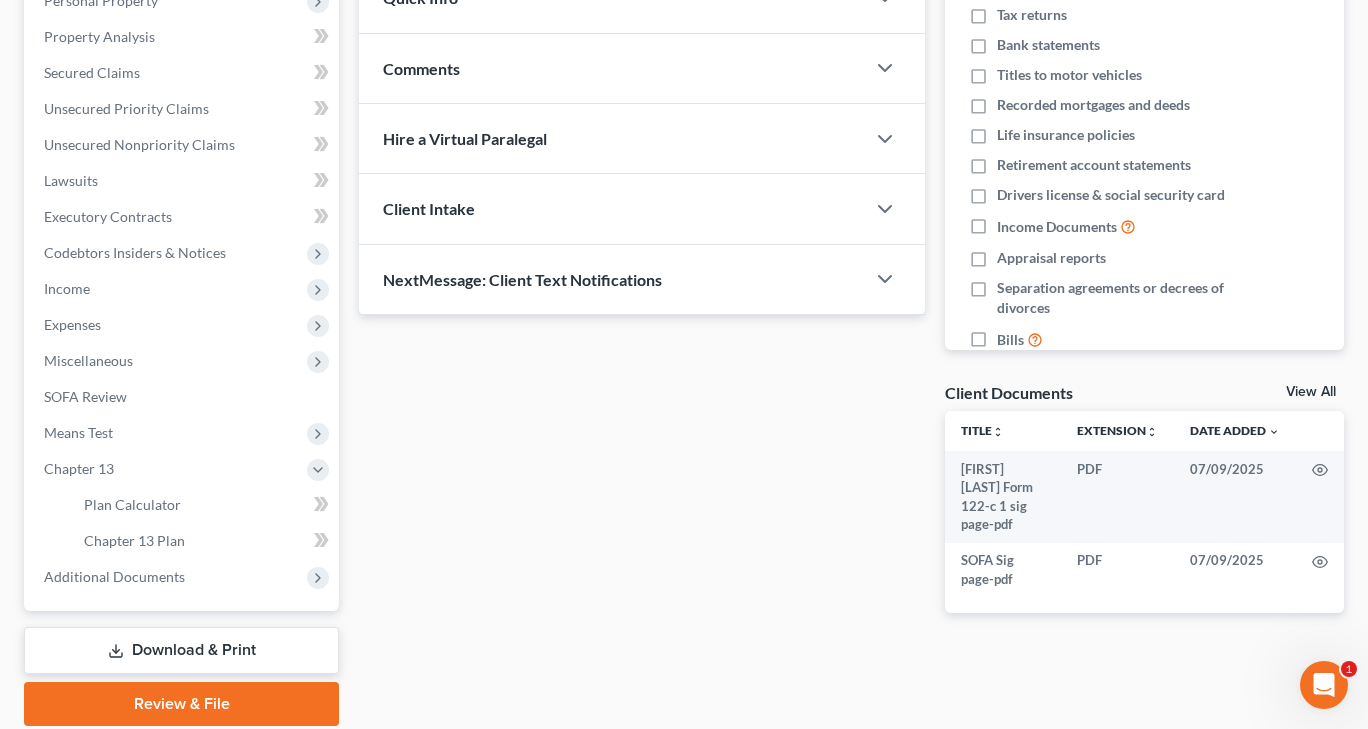 scroll, scrollTop: 440, scrollLeft: 0, axis: vertical 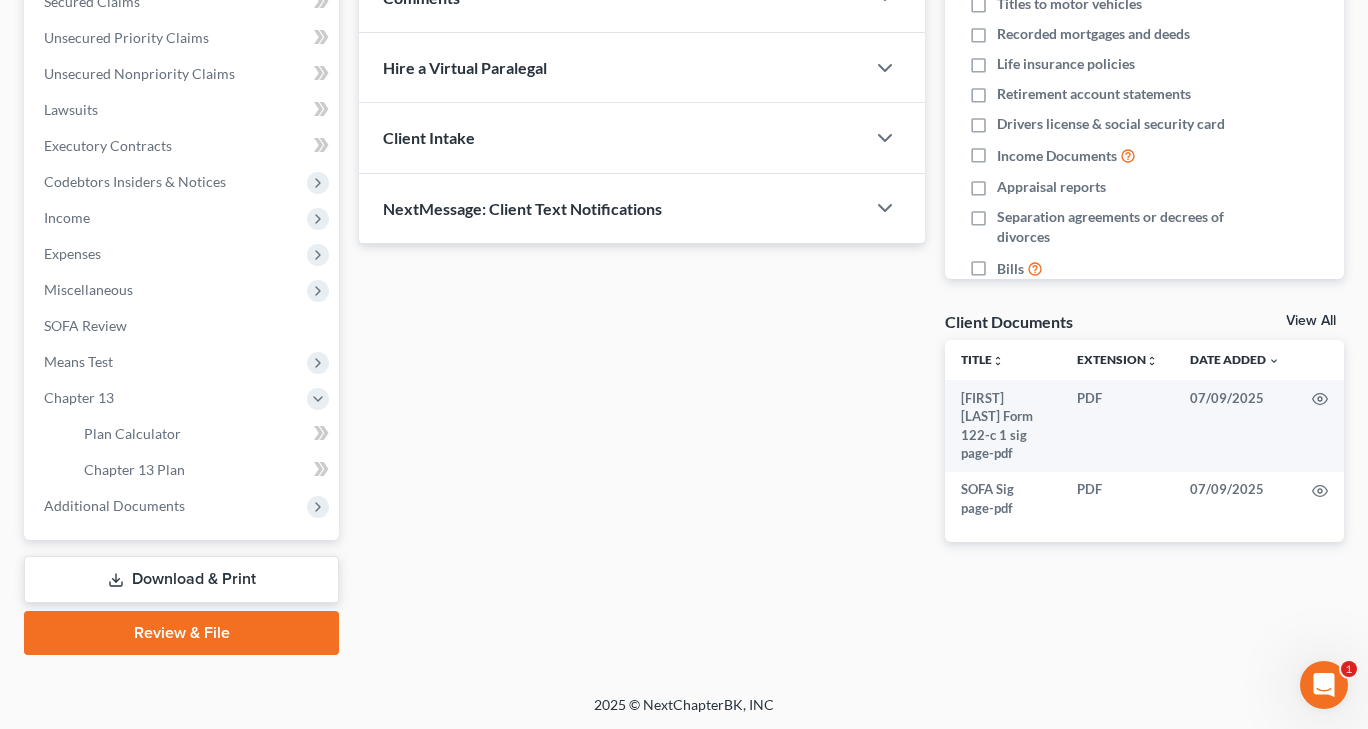 click on "Download & Print" at bounding box center (181, 579) 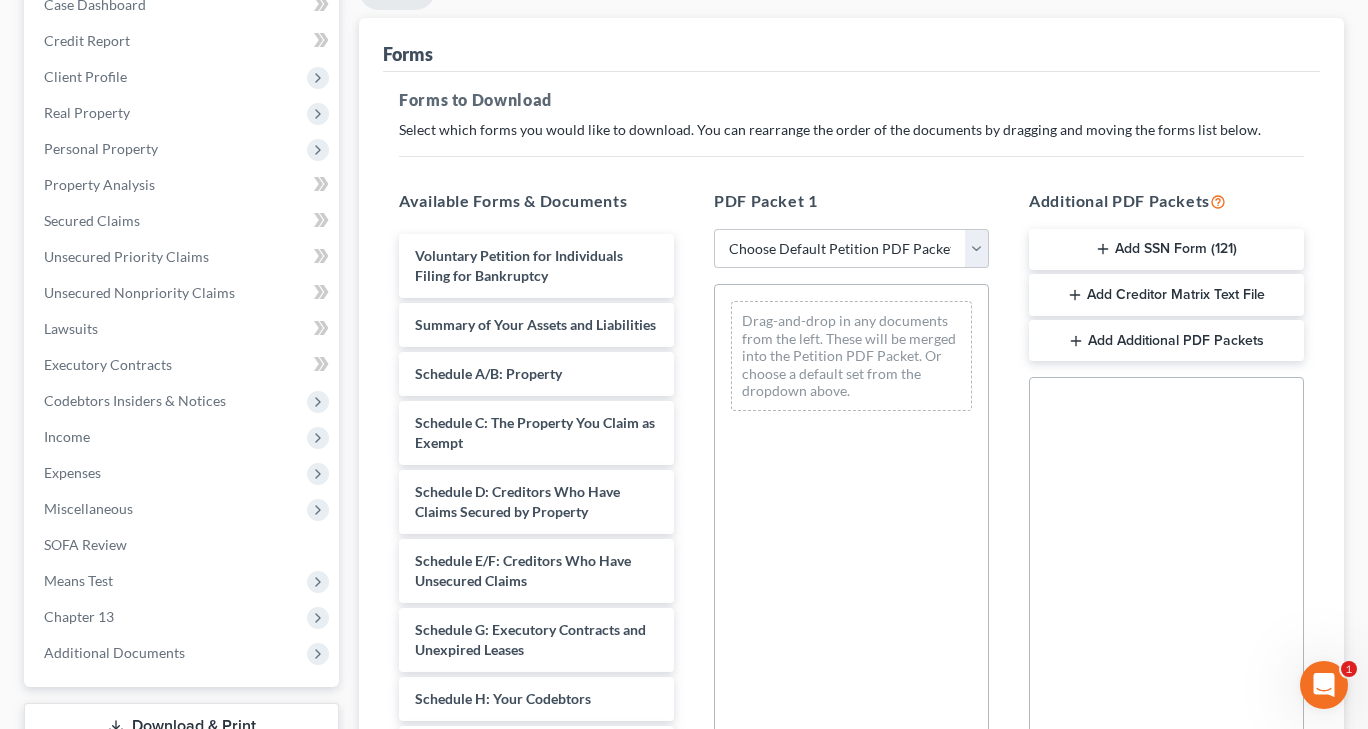 scroll, scrollTop: 400, scrollLeft: 0, axis: vertical 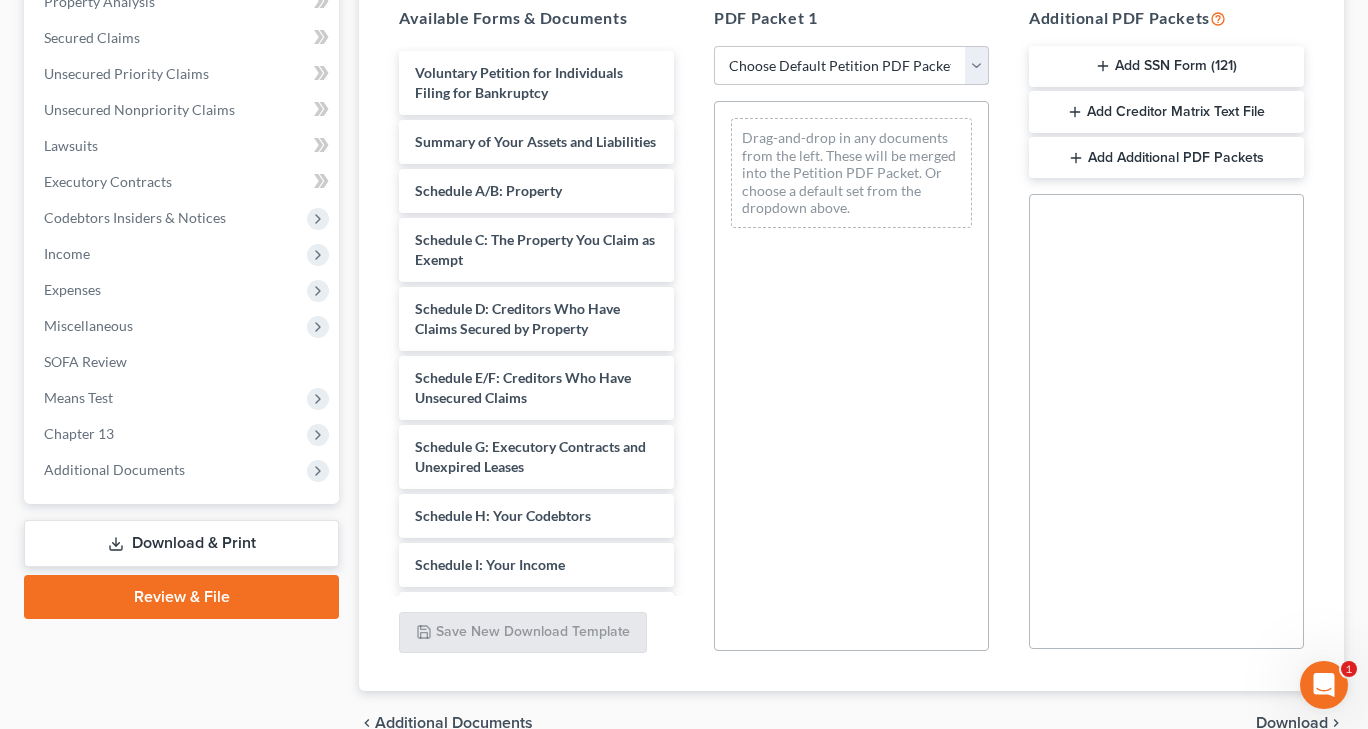 click on "Choose Default Petition PDF Packet Complete Bankruptcy Petition (all forms and schedules) Emergency Filing Forms (Petition and Creditor List Only) Amended Forms Signature Pages Only Supplemental Post Petition (Sch. I & J) Supplemental Post Petition (Sch. I) Supplemental Post Petition (Sch. J)" at bounding box center [851, 66] 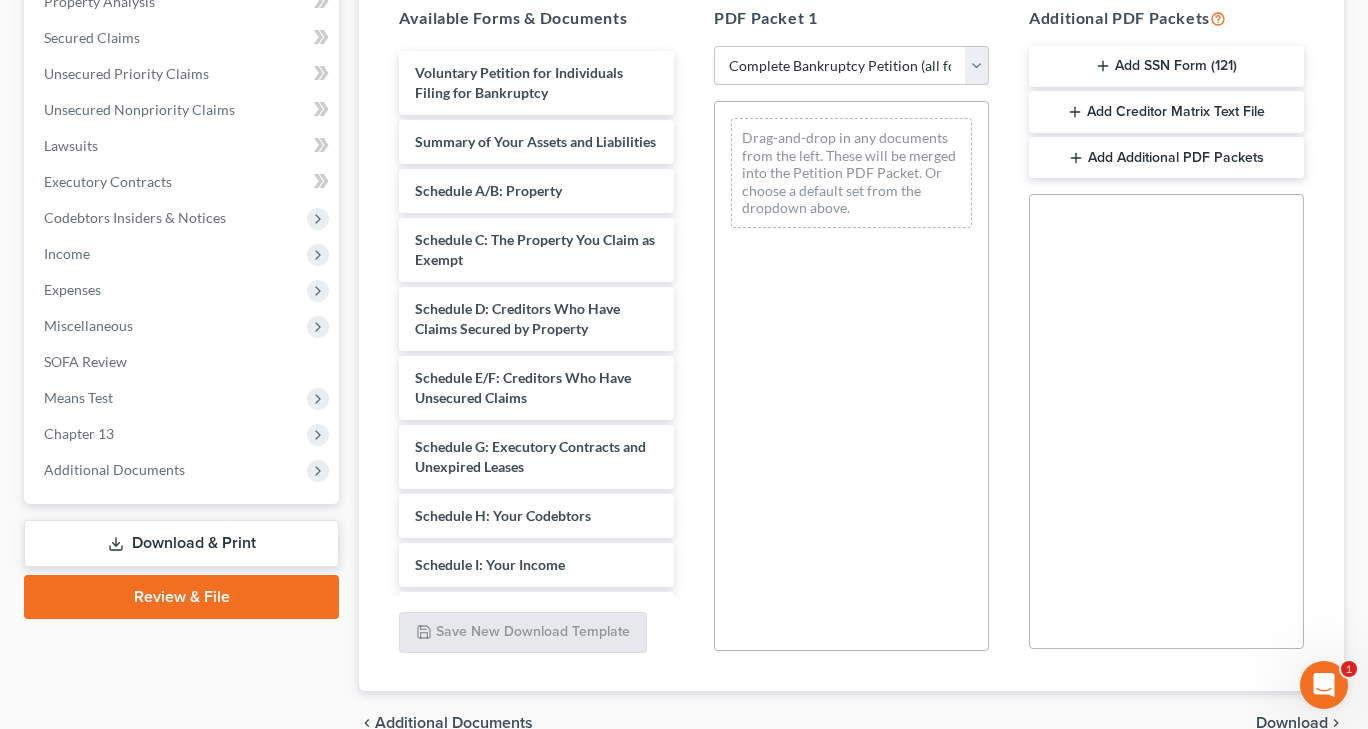 click on "Choose Default Petition PDF Packet Complete Bankruptcy Petition (all forms and schedules) Emergency Filing Forms (Petition and Creditor List Only) Amended Forms Signature Pages Only Supplemental Post Petition (Sch. I & J) Supplemental Post Petition (Sch. I) Supplemental Post Petition (Sch. J)" at bounding box center (851, 66) 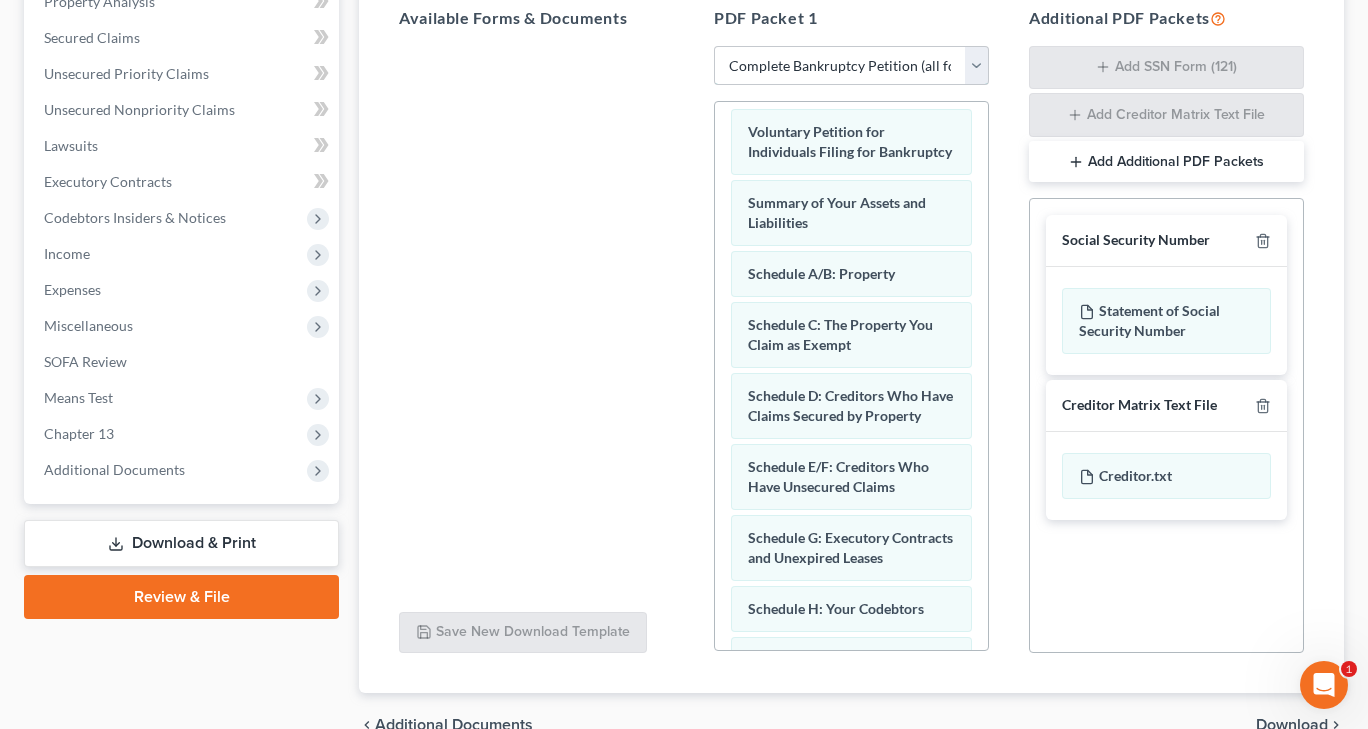 scroll, scrollTop: 0, scrollLeft: 0, axis: both 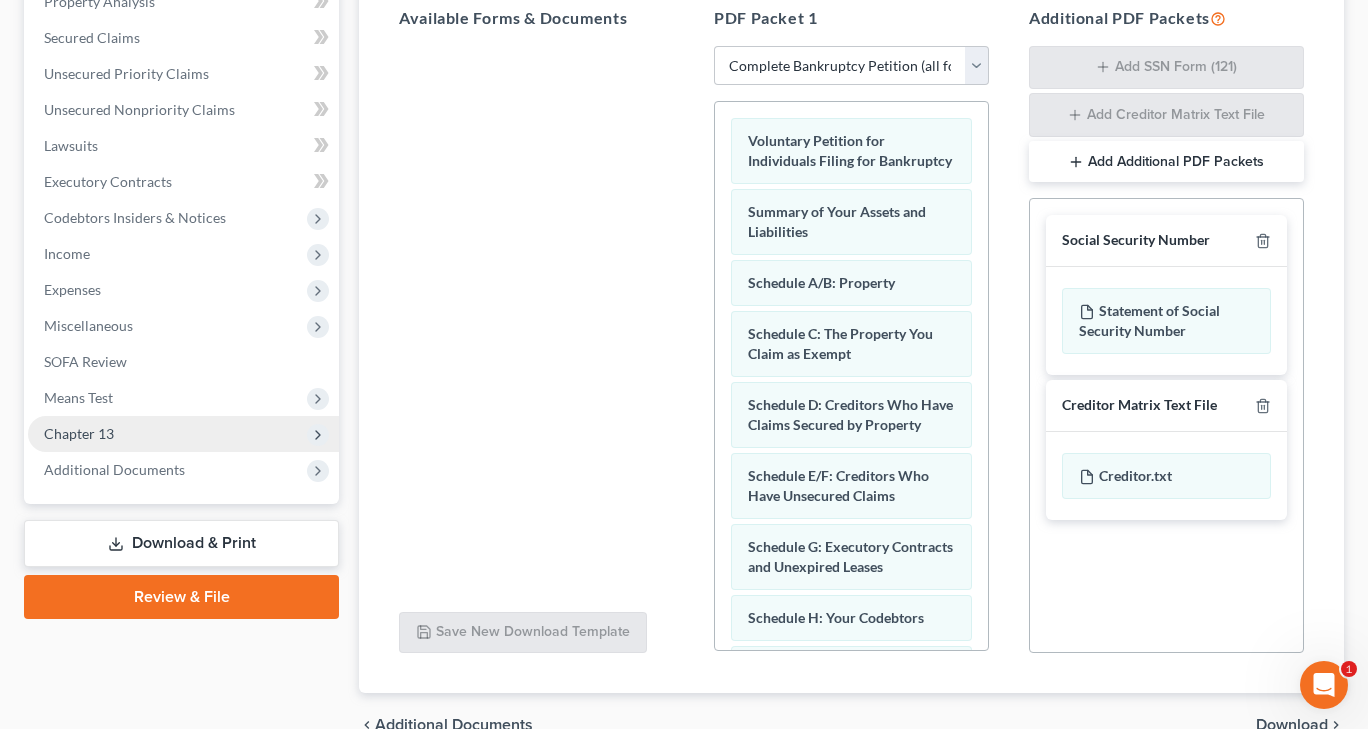 click on "Chapter 13" at bounding box center [79, 433] 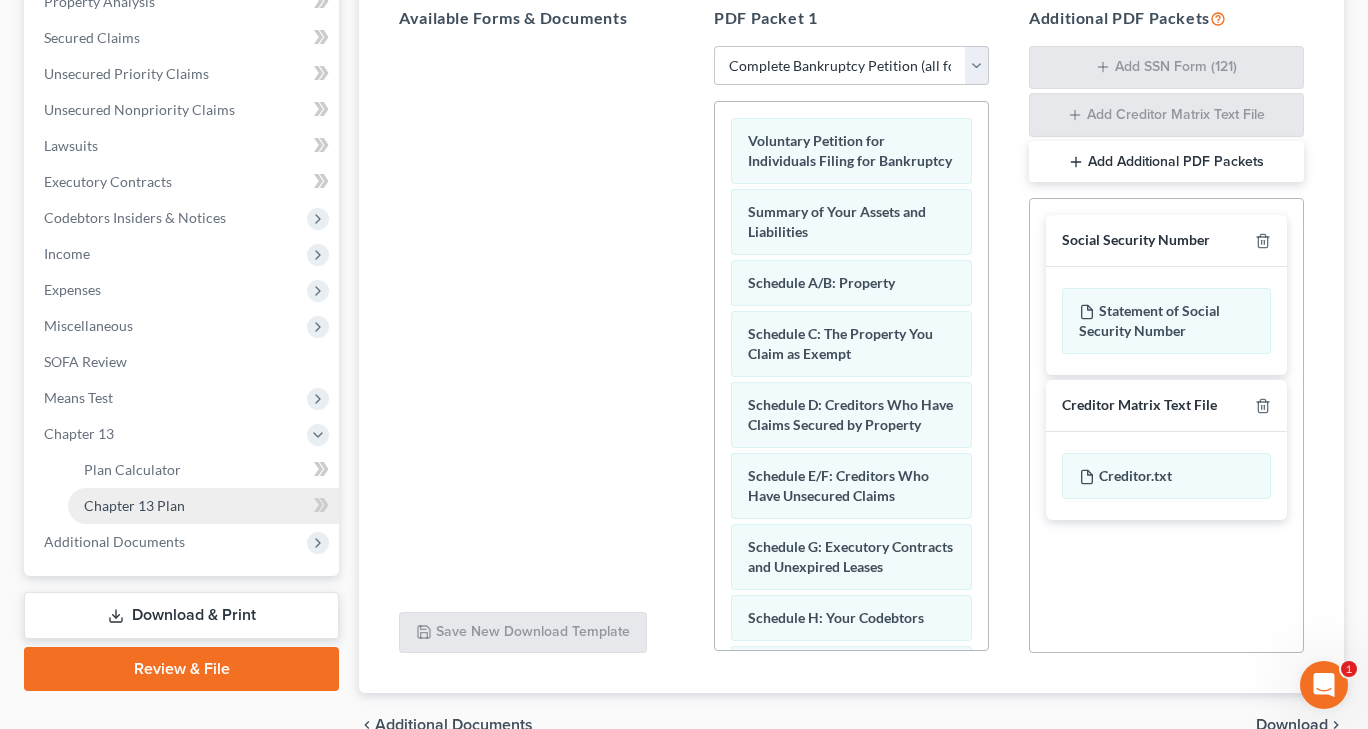 click on "Chapter 13 Plan" at bounding box center [134, 505] 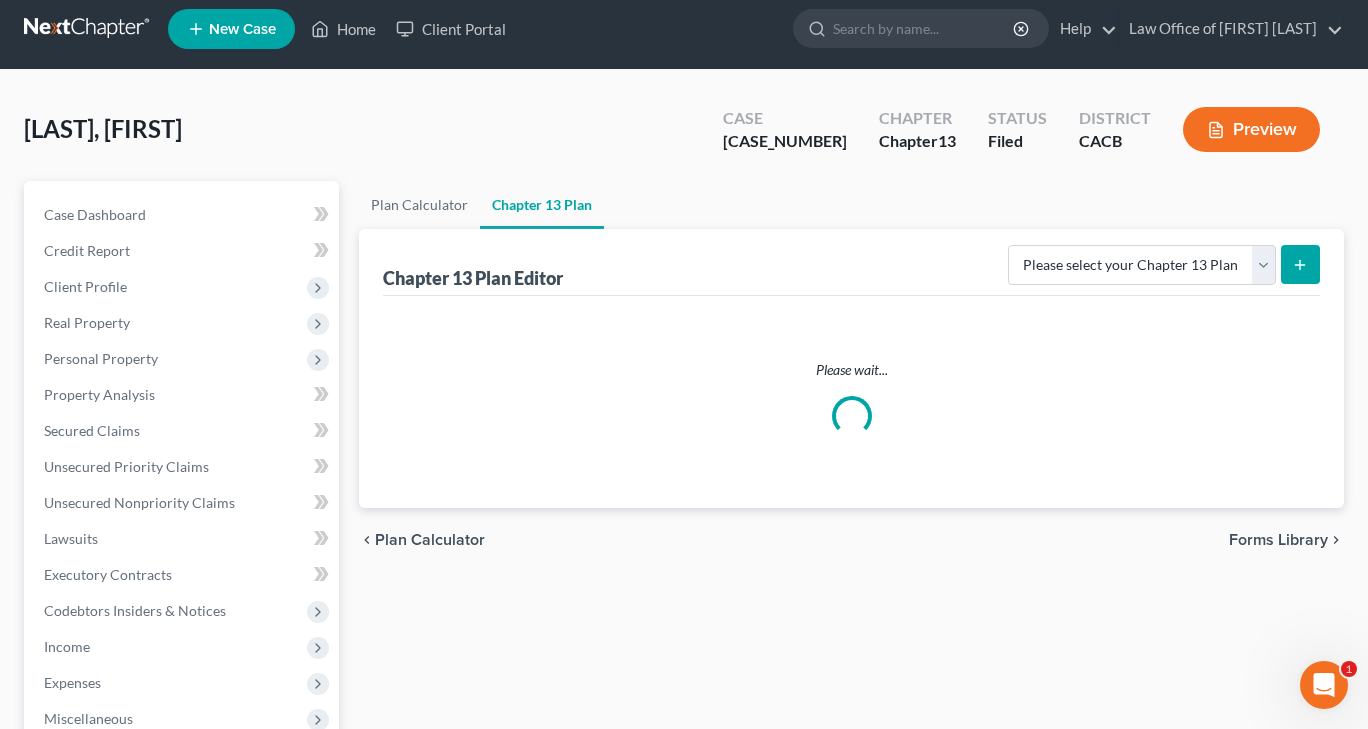 scroll, scrollTop: 0, scrollLeft: 0, axis: both 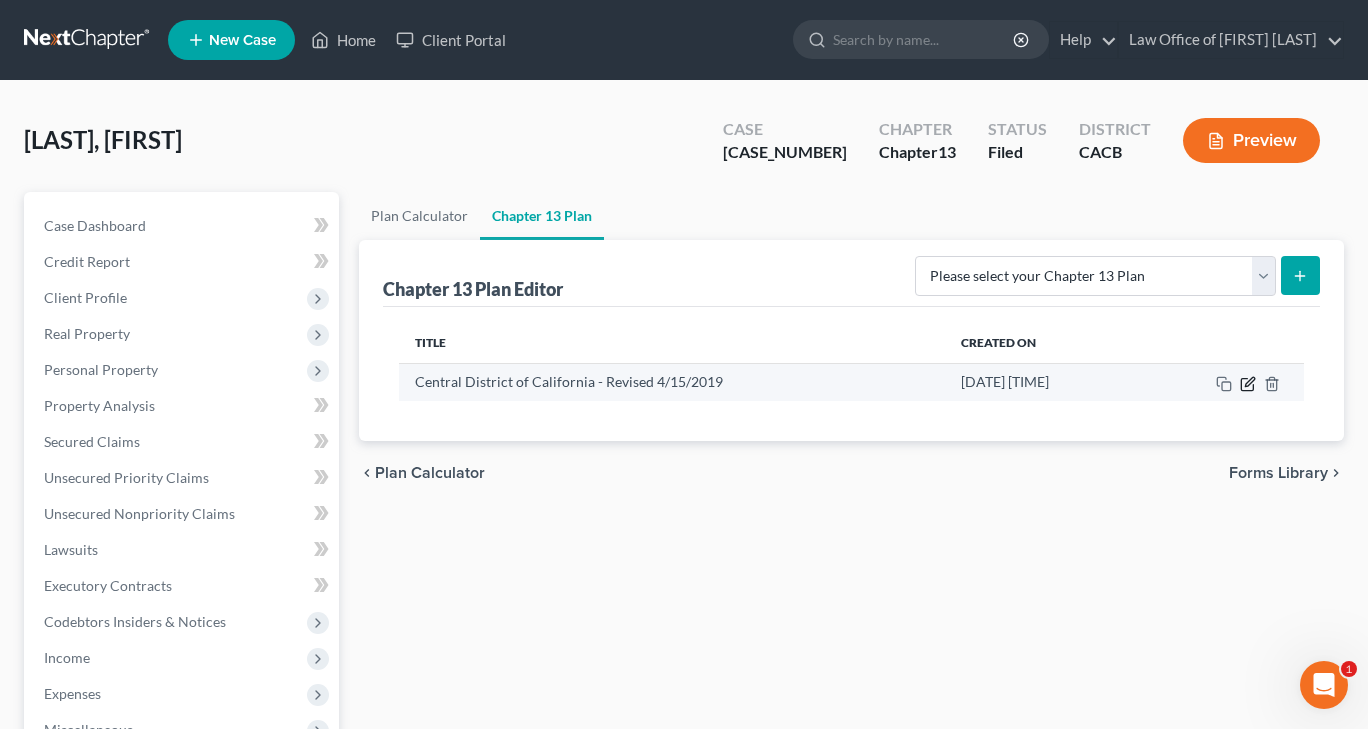 click 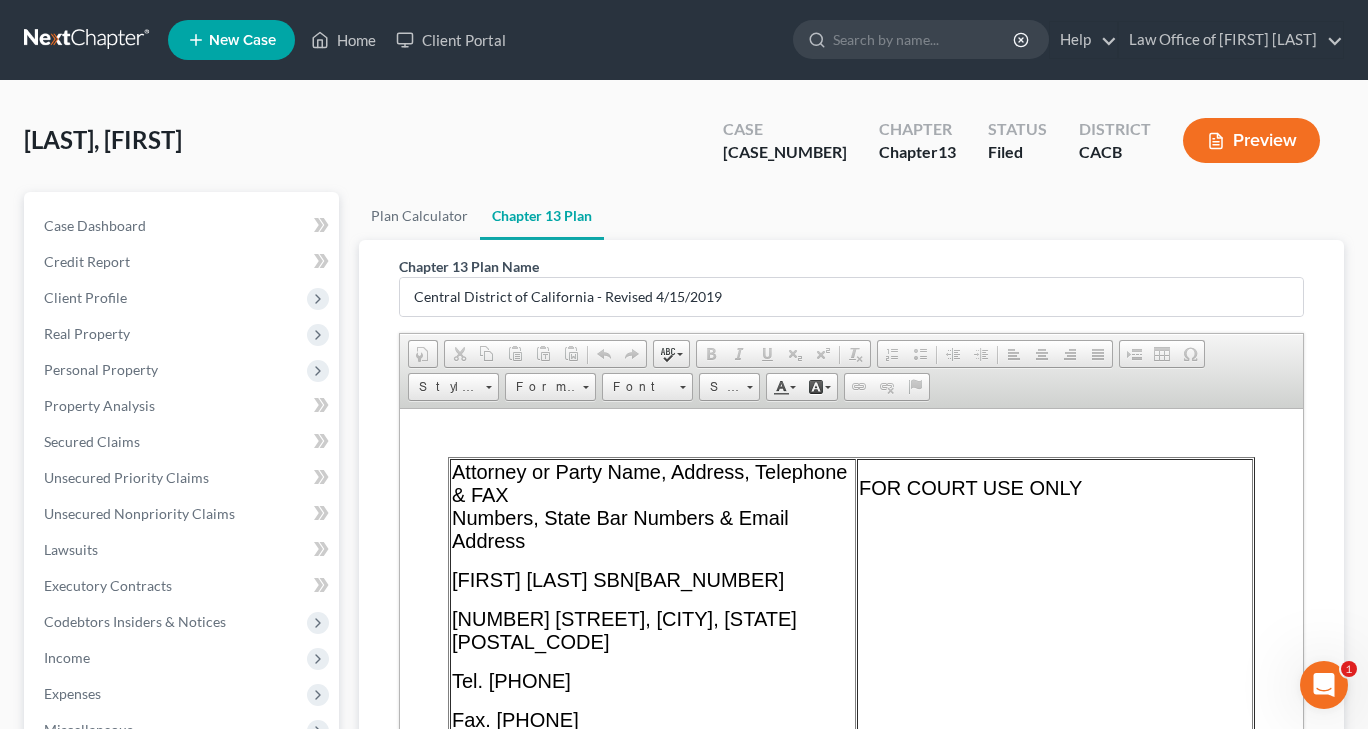 scroll, scrollTop: 0, scrollLeft: 0, axis: both 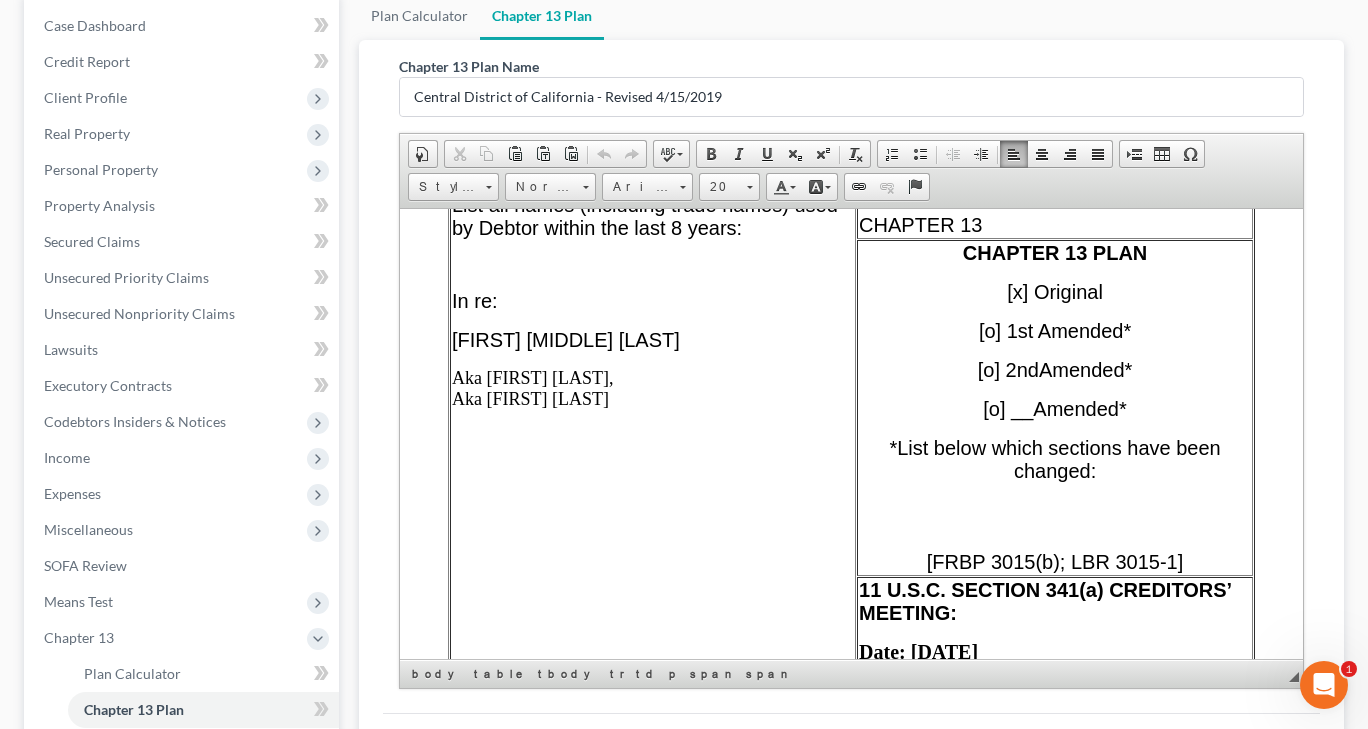 click on "[o] 1st Amended*" at bounding box center [1055, 330] 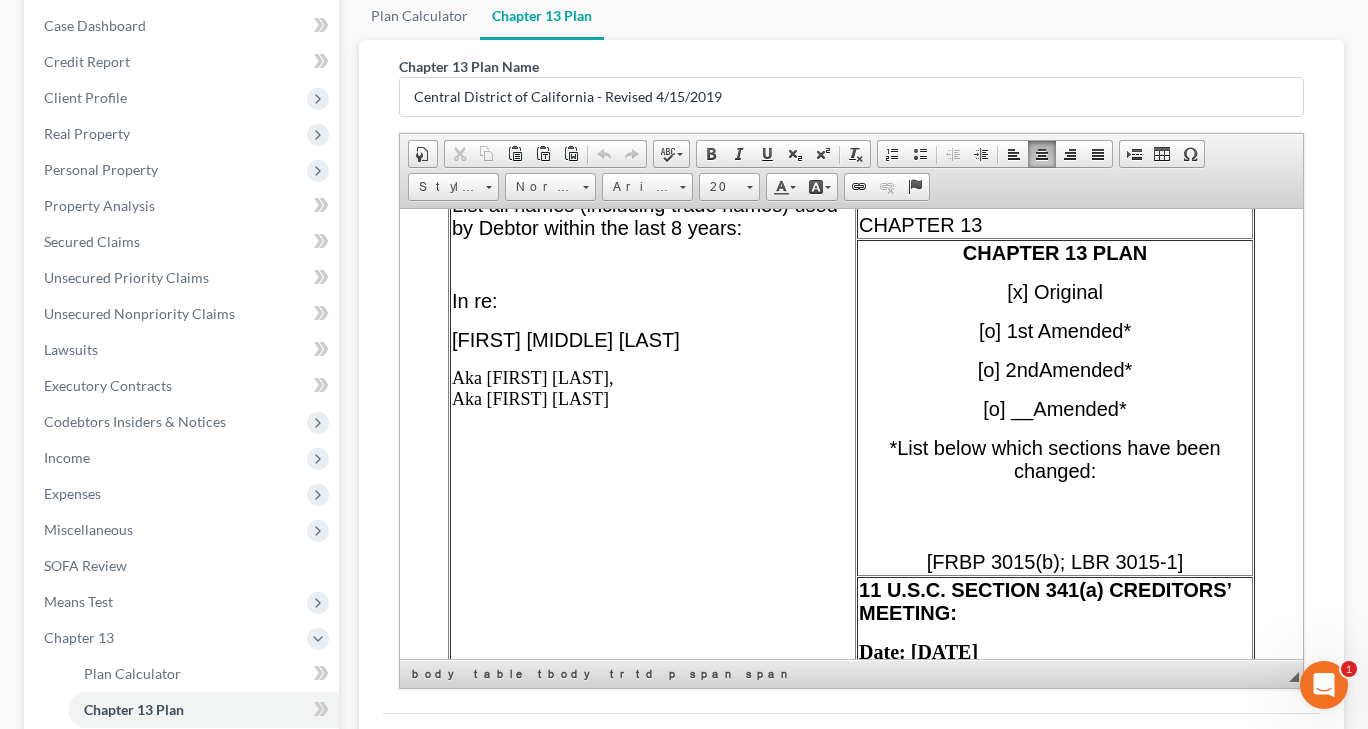 type 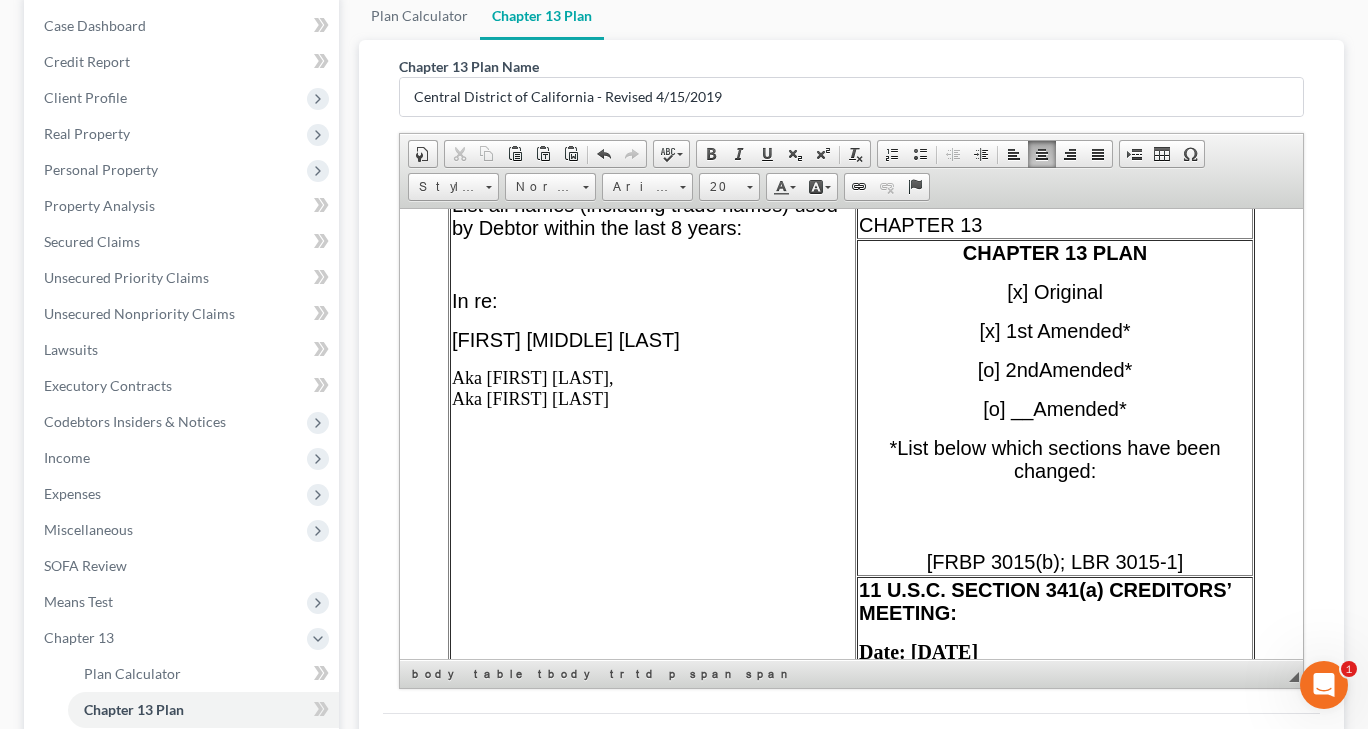click on "[x] Original" at bounding box center [1055, 291] 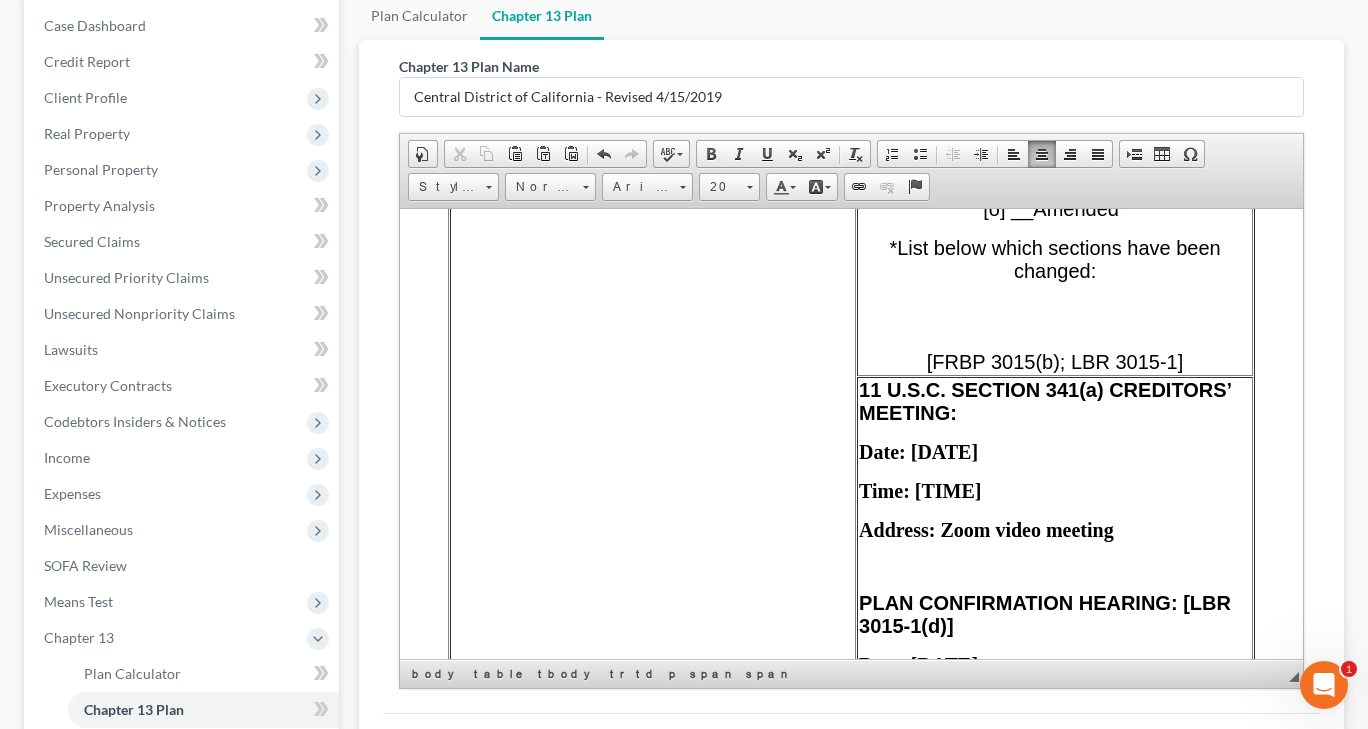 scroll, scrollTop: 800, scrollLeft: 0, axis: vertical 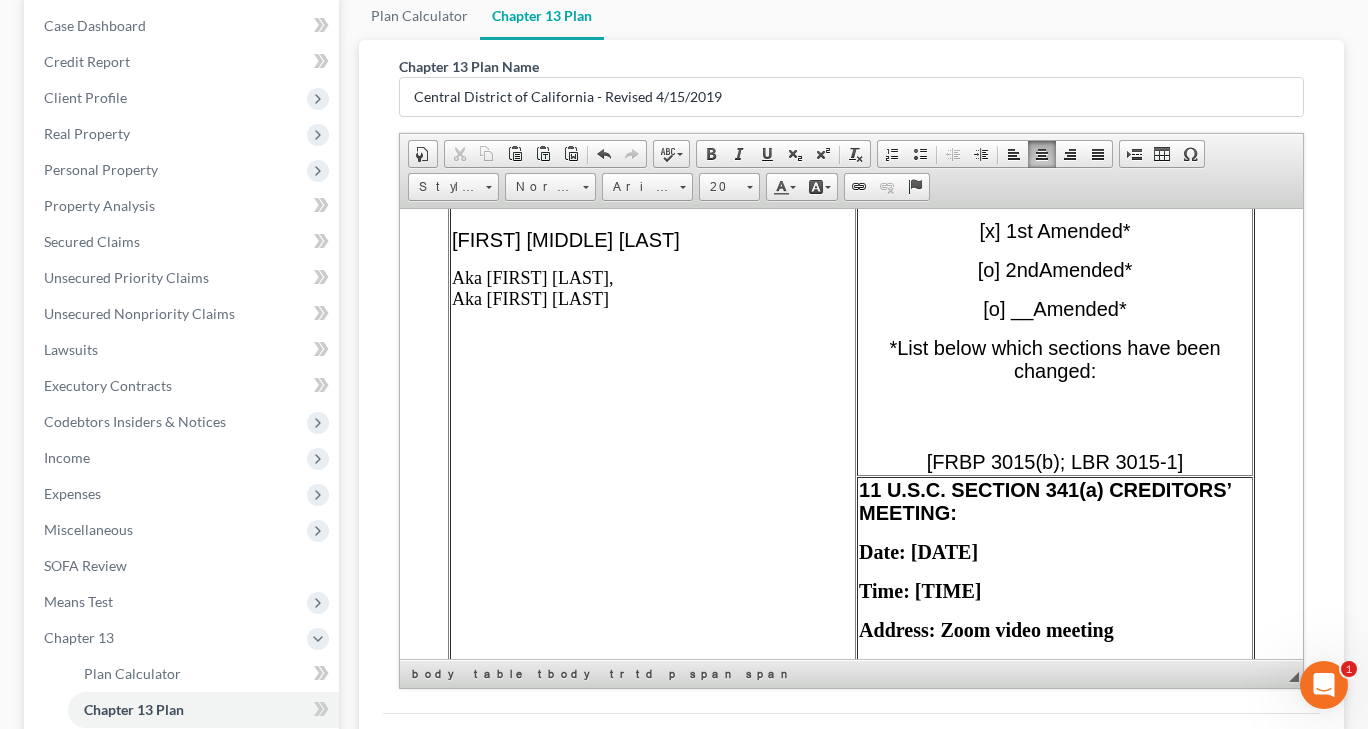 click on "CHAPTER 13 PLAN [  ] Original [x ] 1st Amended* [o] 2nd  Amended * [o] __  Amended * *List below which sections have been changed: [FRBP 3015(b); LBR 3015-1]" at bounding box center [1055, 307] 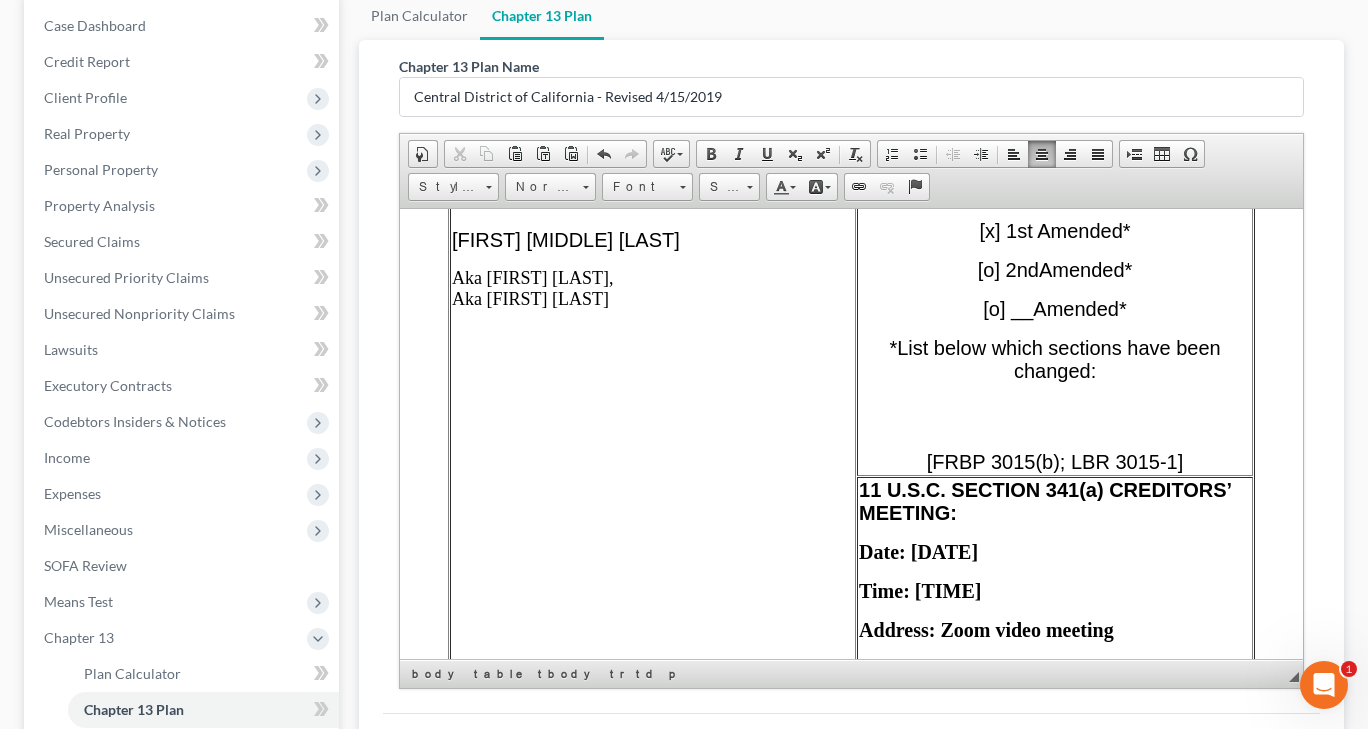 click on "*List below which sections have been changed:" at bounding box center [1055, 368] 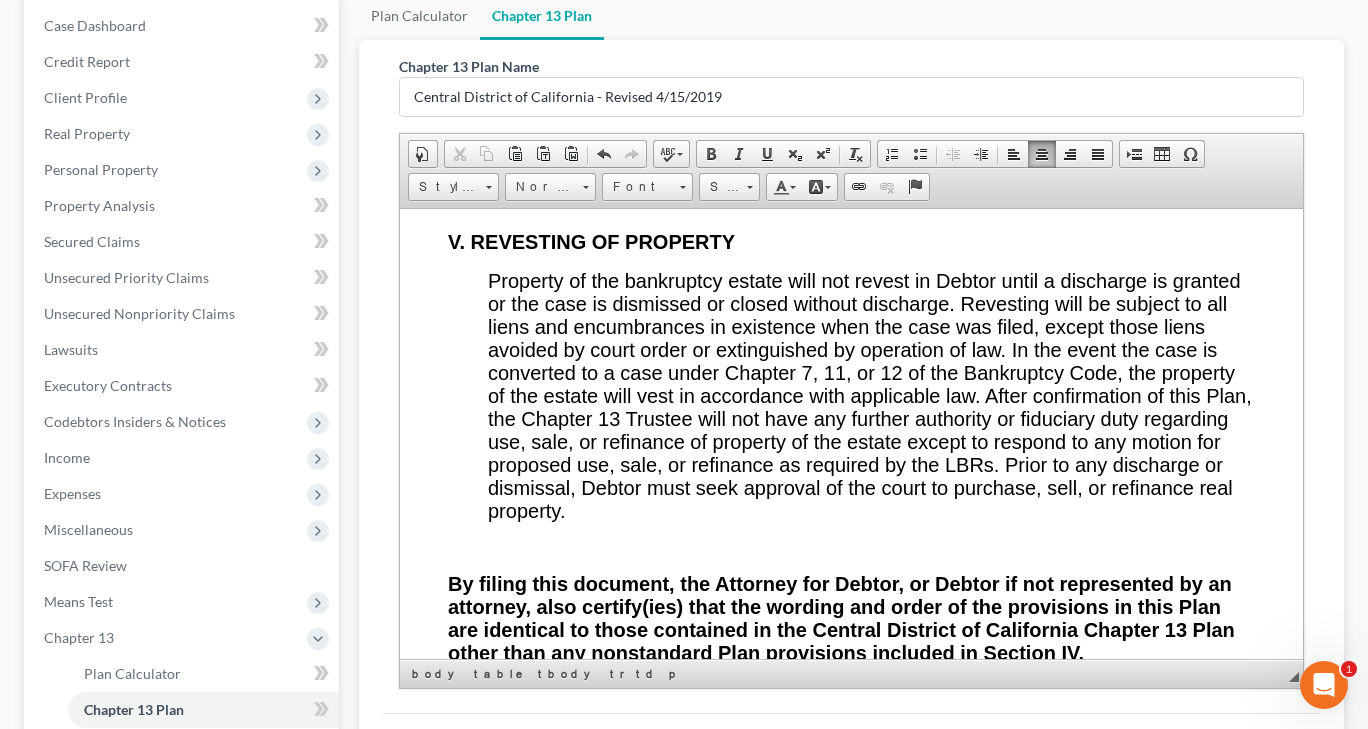 scroll, scrollTop: 21600, scrollLeft: 0, axis: vertical 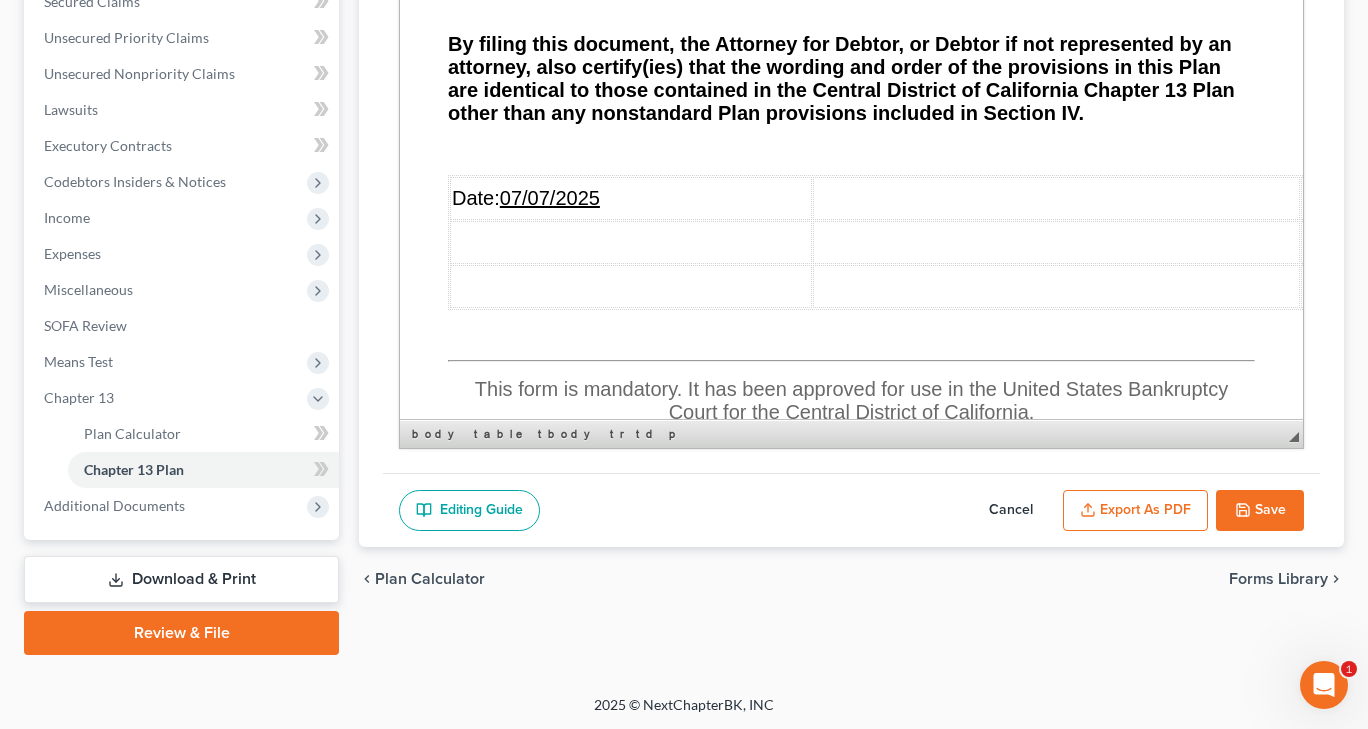 click on "Save" at bounding box center [1260, 511] 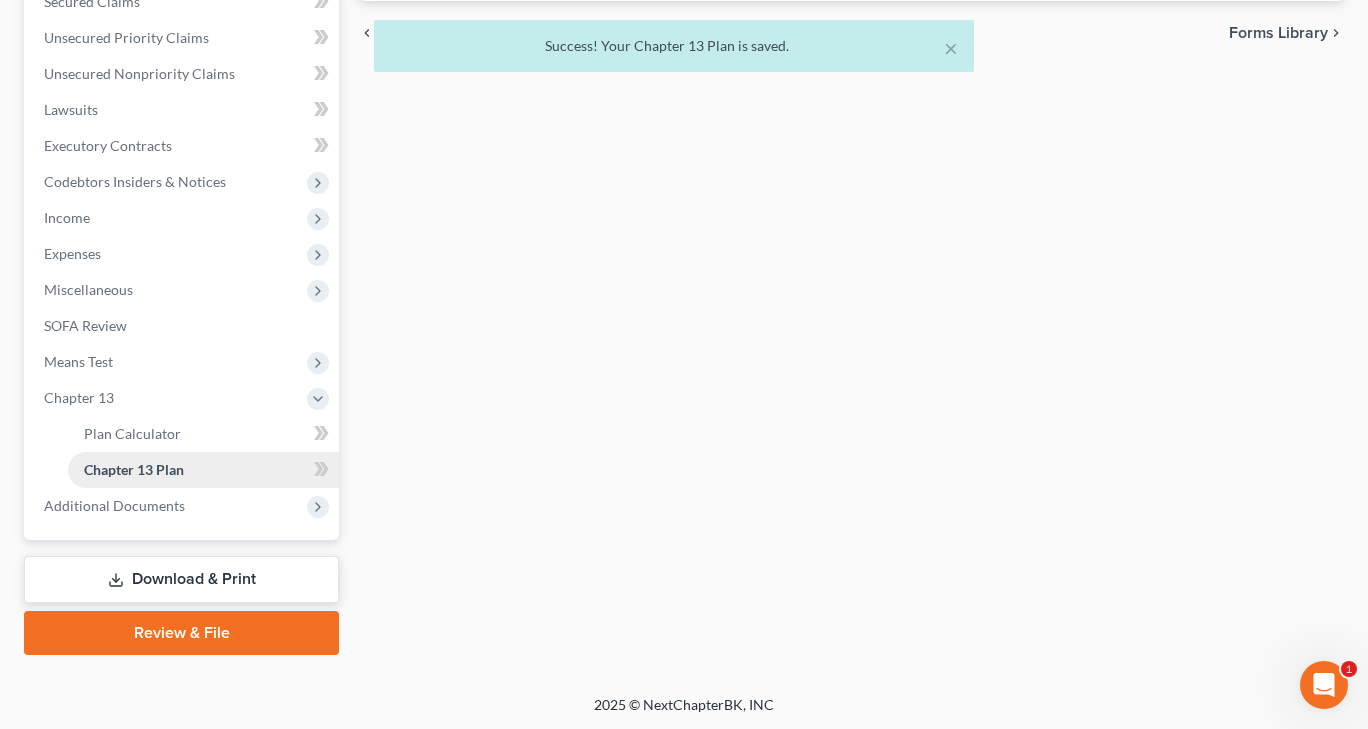 click on "Chapter 13 Plan" at bounding box center [134, 469] 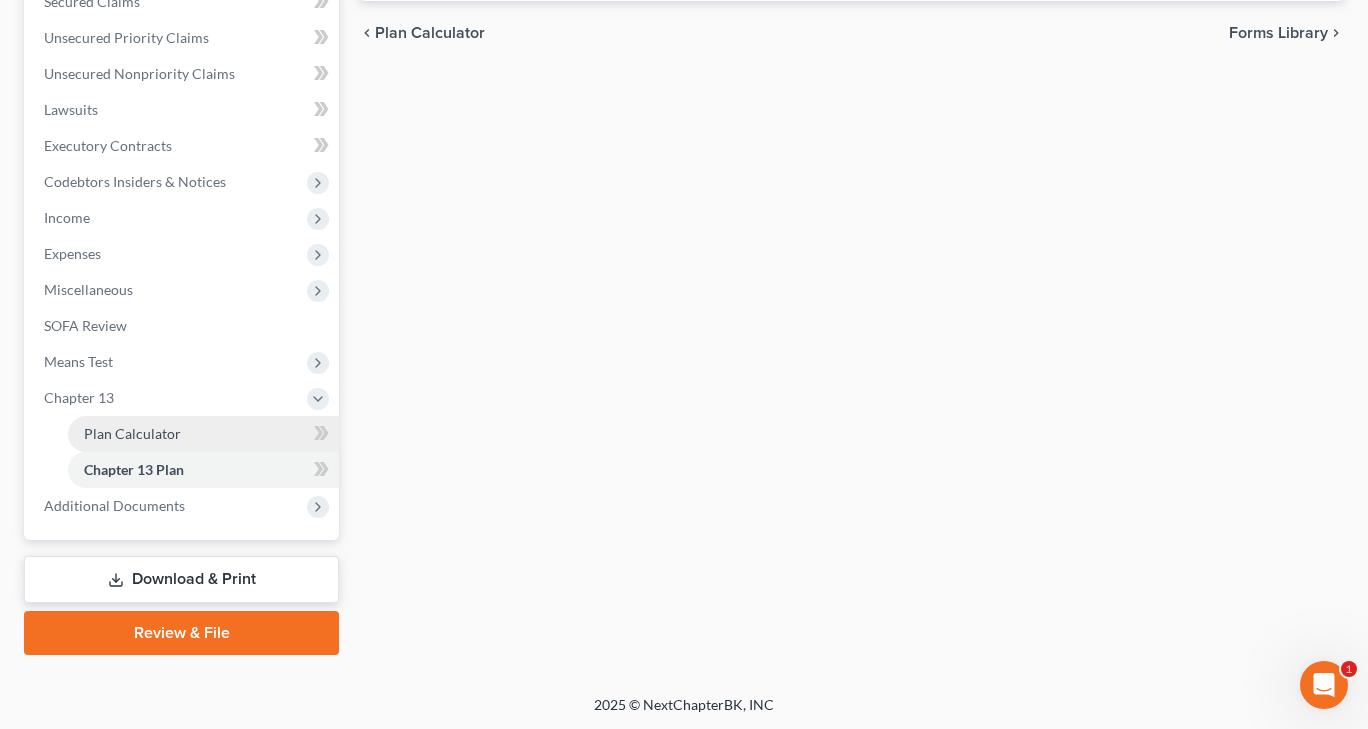 click on "Plan Calculator" at bounding box center (203, 434) 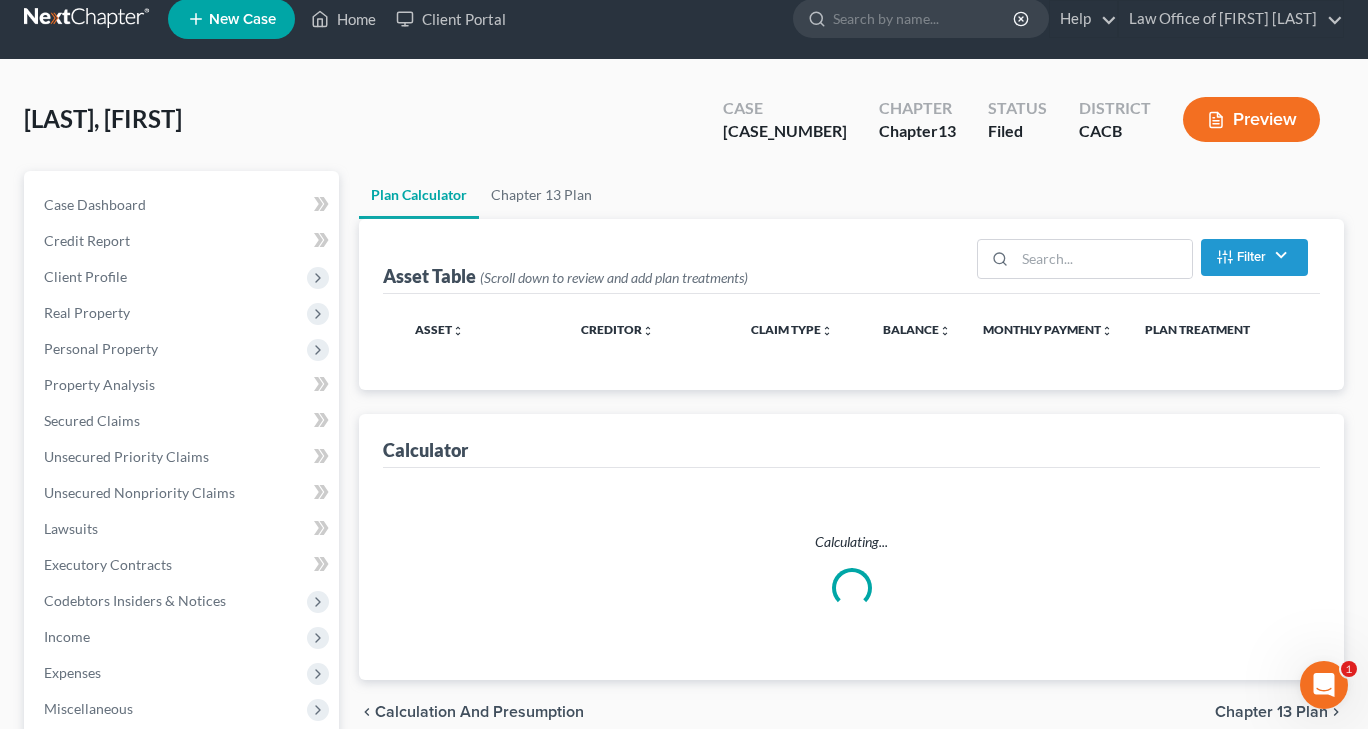 scroll, scrollTop: 0, scrollLeft: 0, axis: both 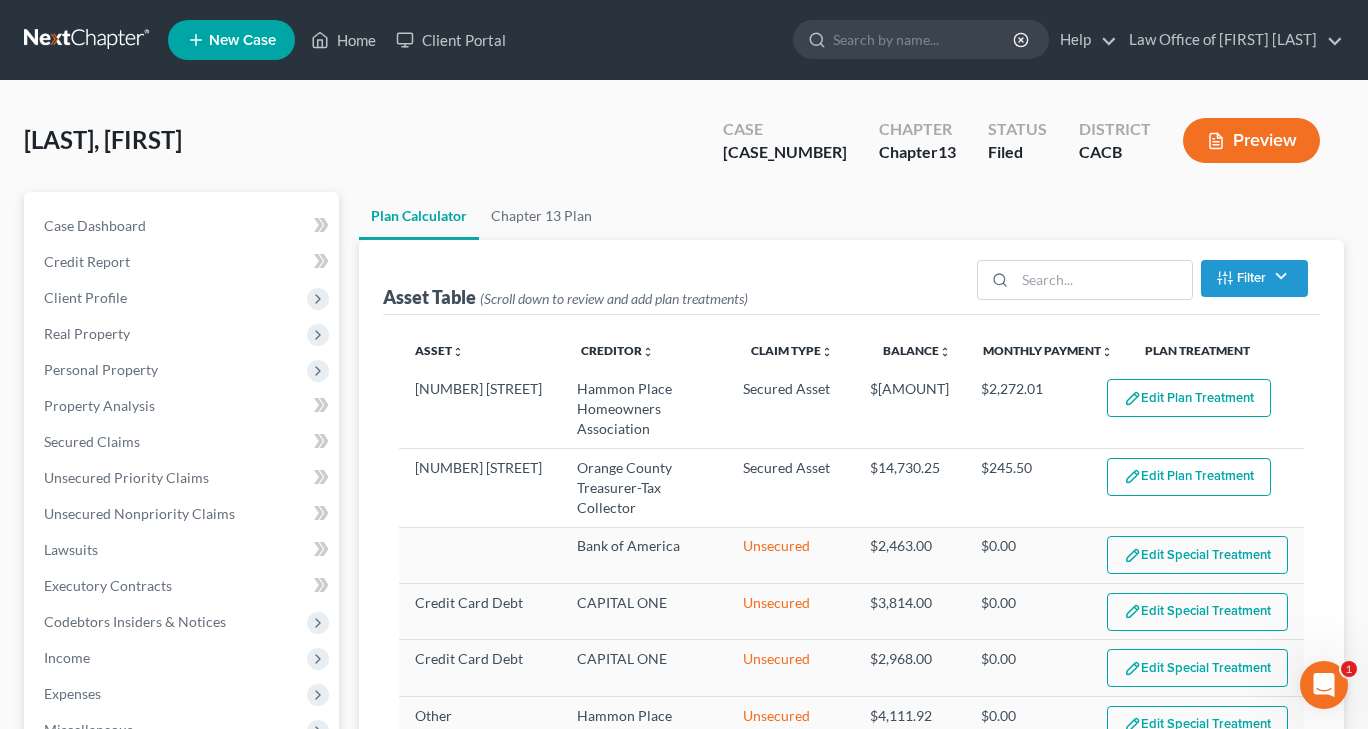 select on "59" 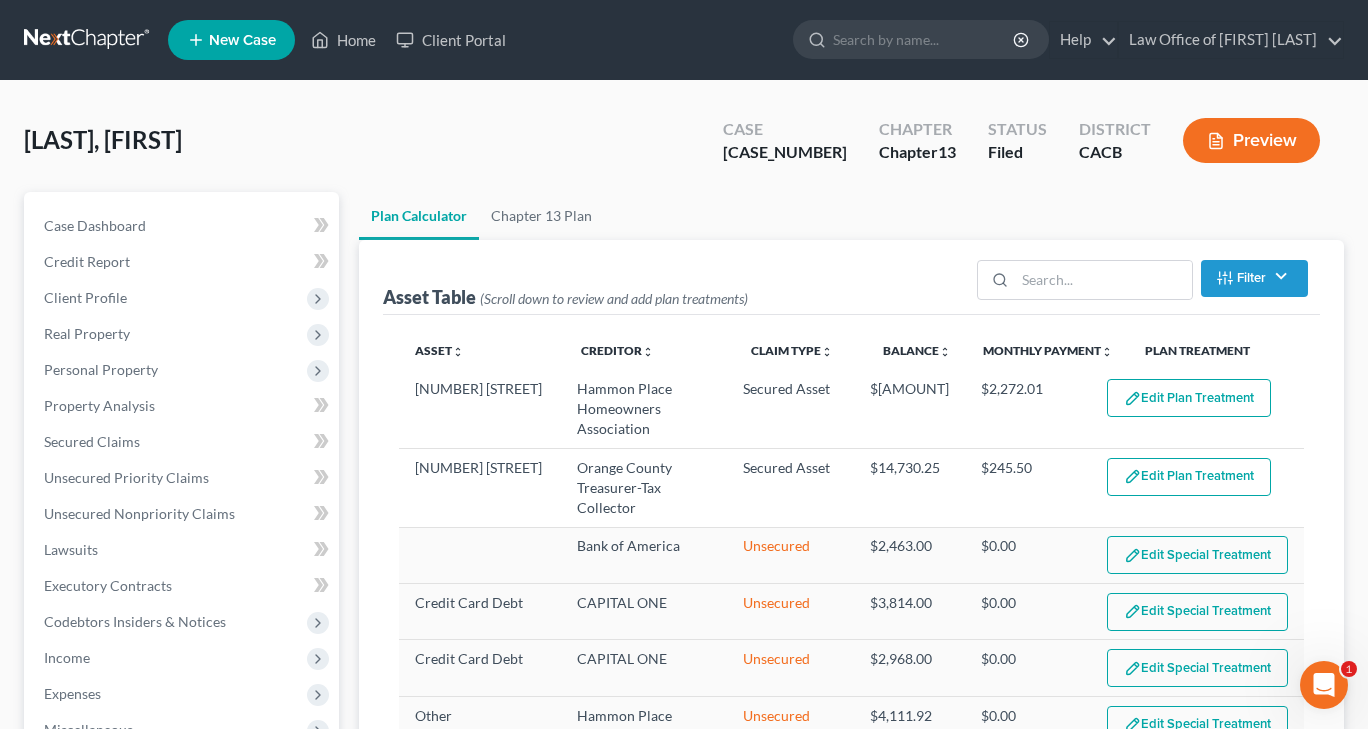 select on "59" 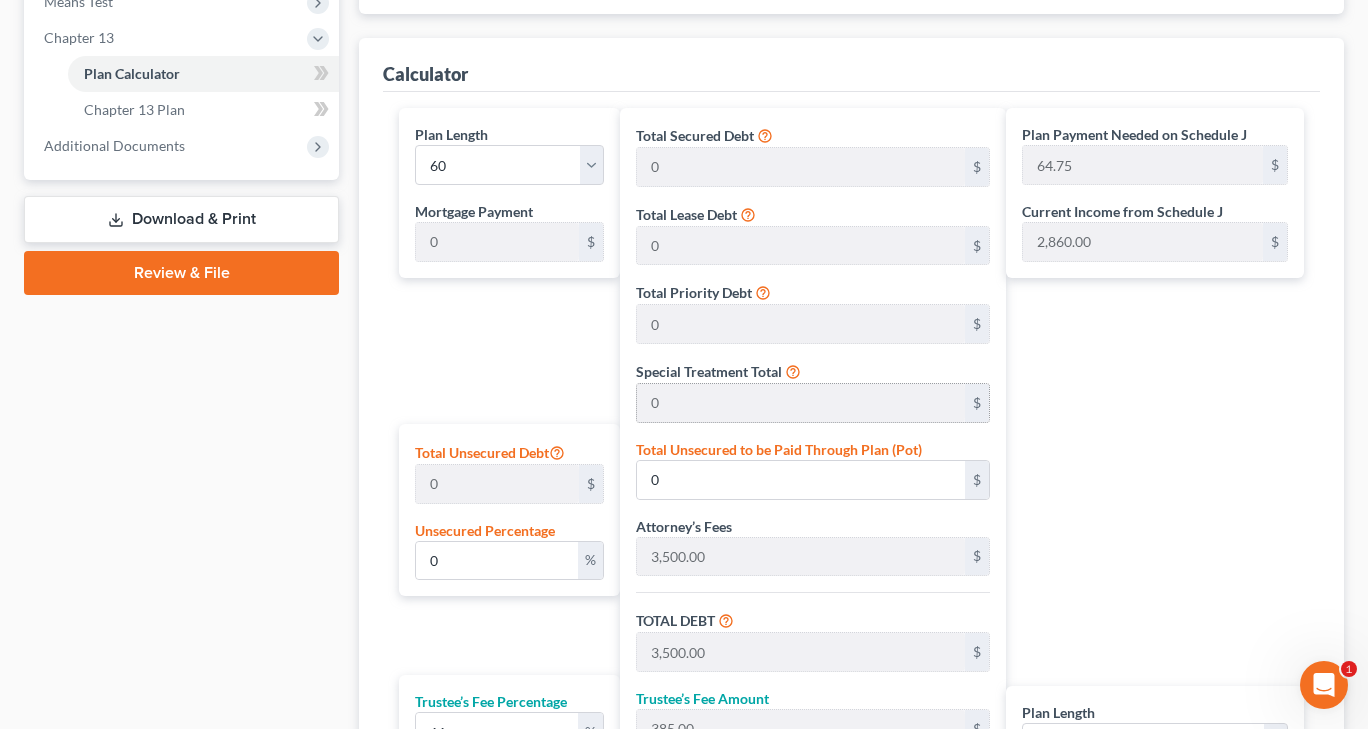 scroll, scrollTop: 1100, scrollLeft: 0, axis: vertical 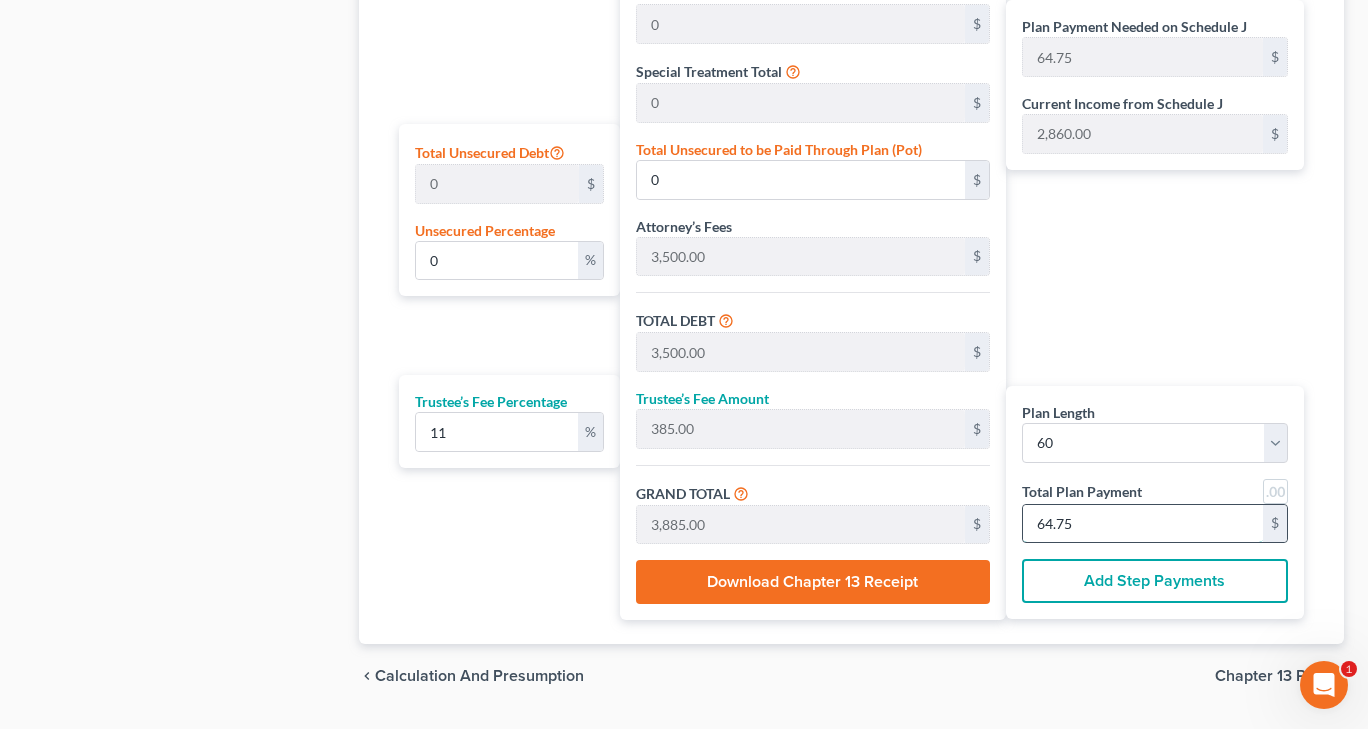 click on "64.75" at bounding box center (1143, 524) 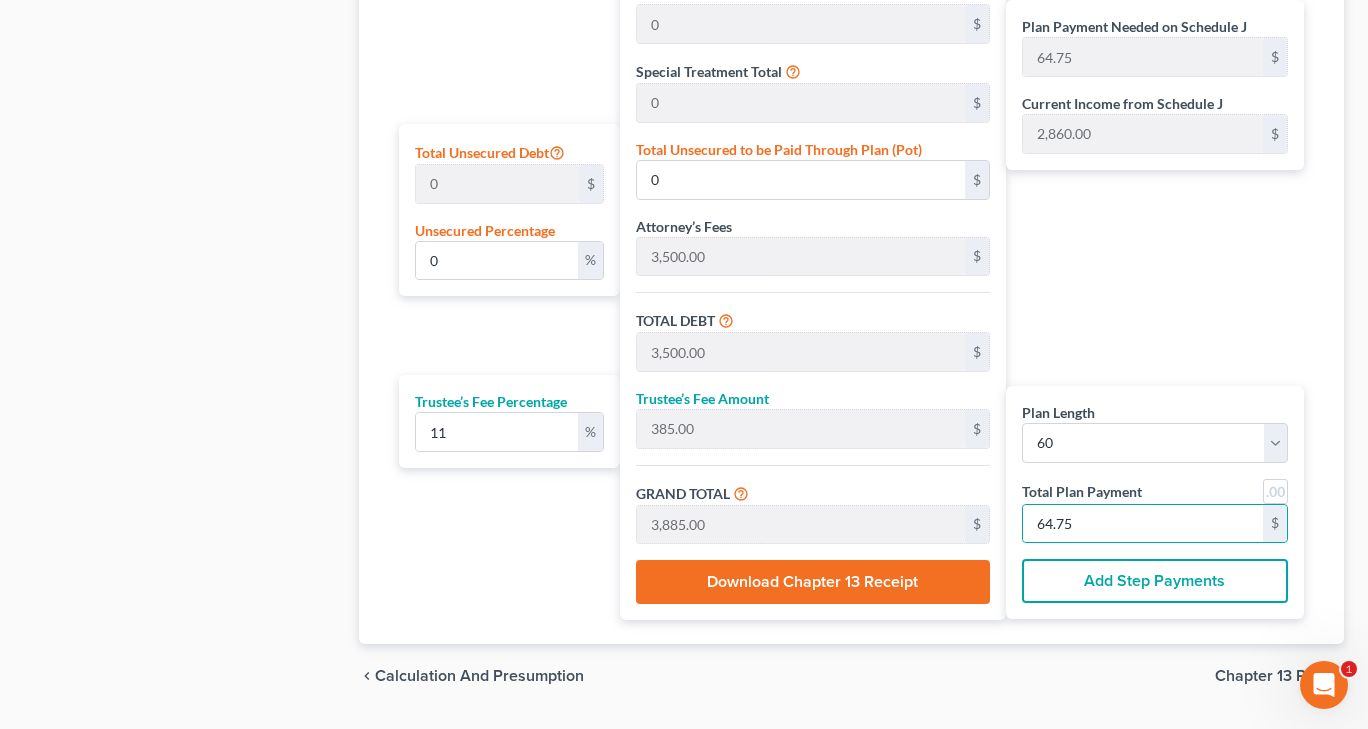 click on "Case Dashboard
Payments
Invoices
Payments
Payments
Credit Report
Client Profile" at bounding box center (181, -100) 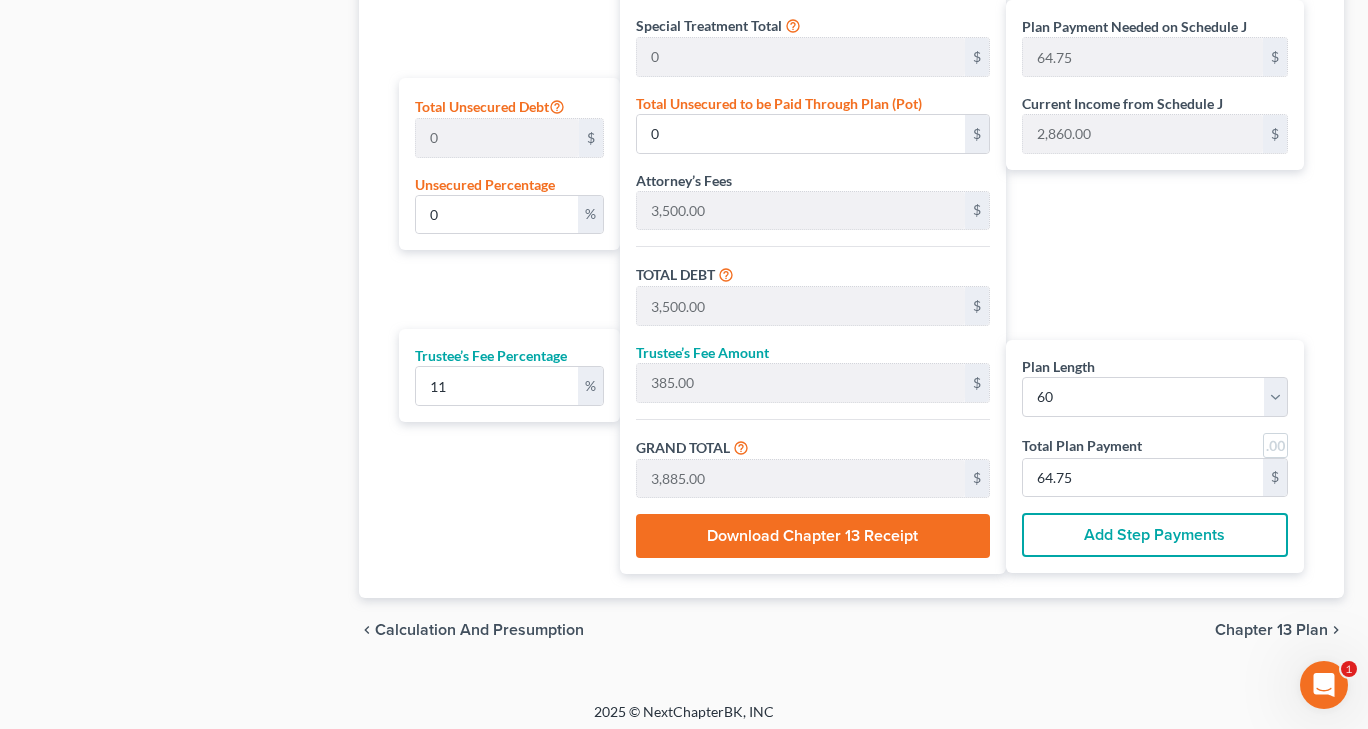 scroll, scrollTop: 1148, scrollLeft: 0, axis: vertical 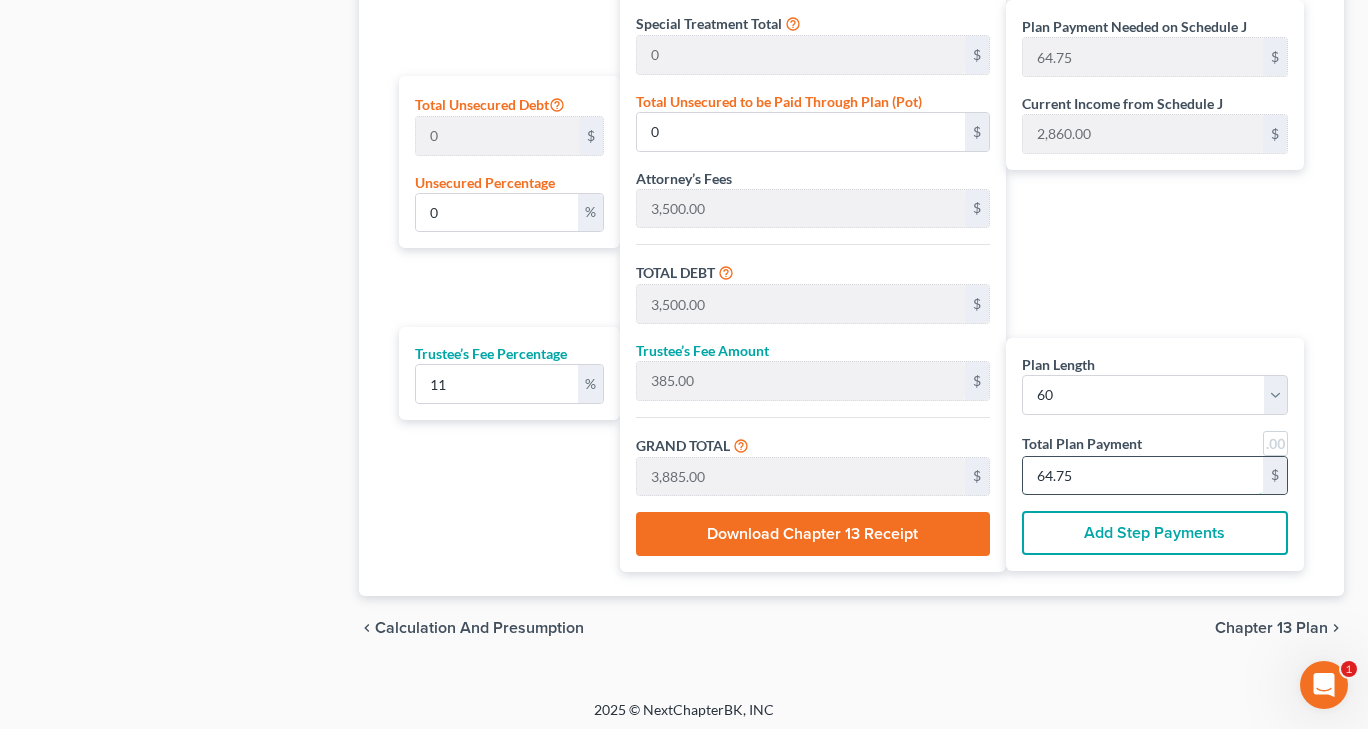 click on "64.75" at bounding box center (1143, 476) 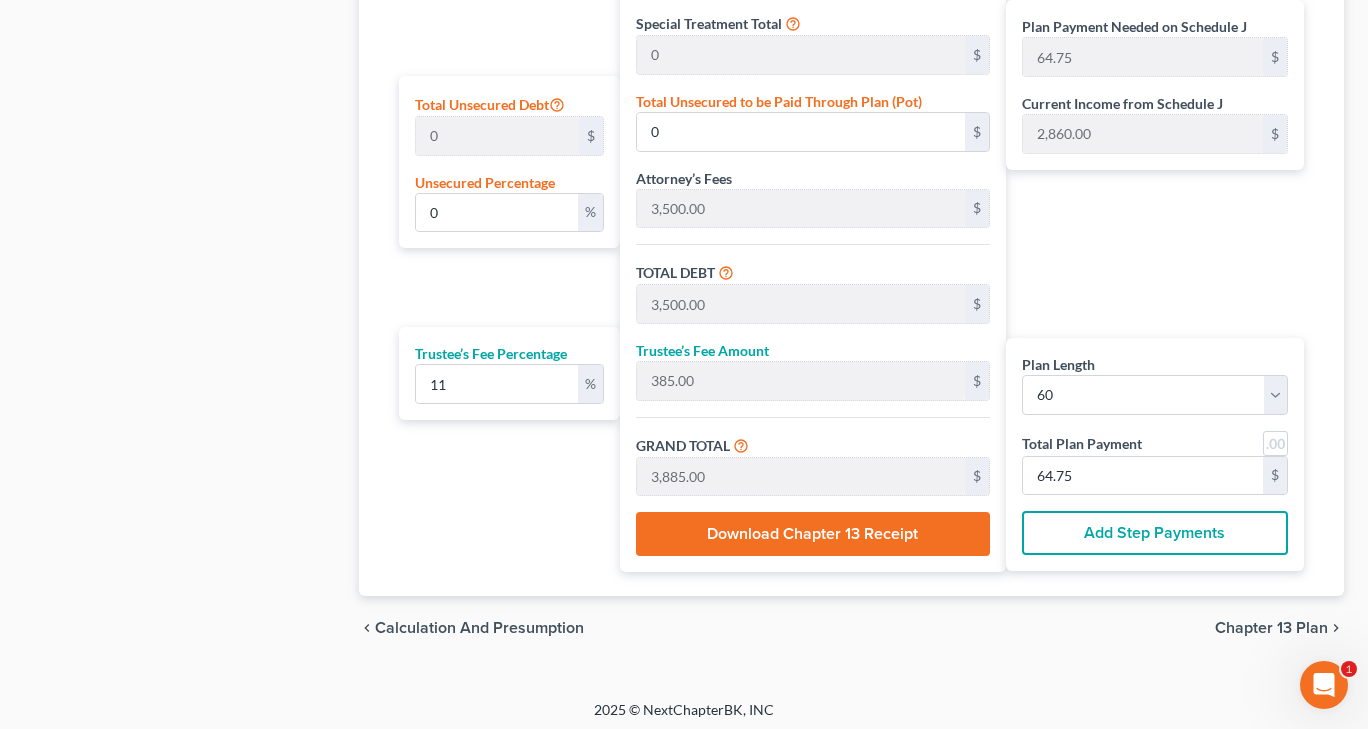 click on "Case Dashboard
Payments
Invoices
Payments
Payments
Credit Report
Client Profile" at bounding box center [181, -148] 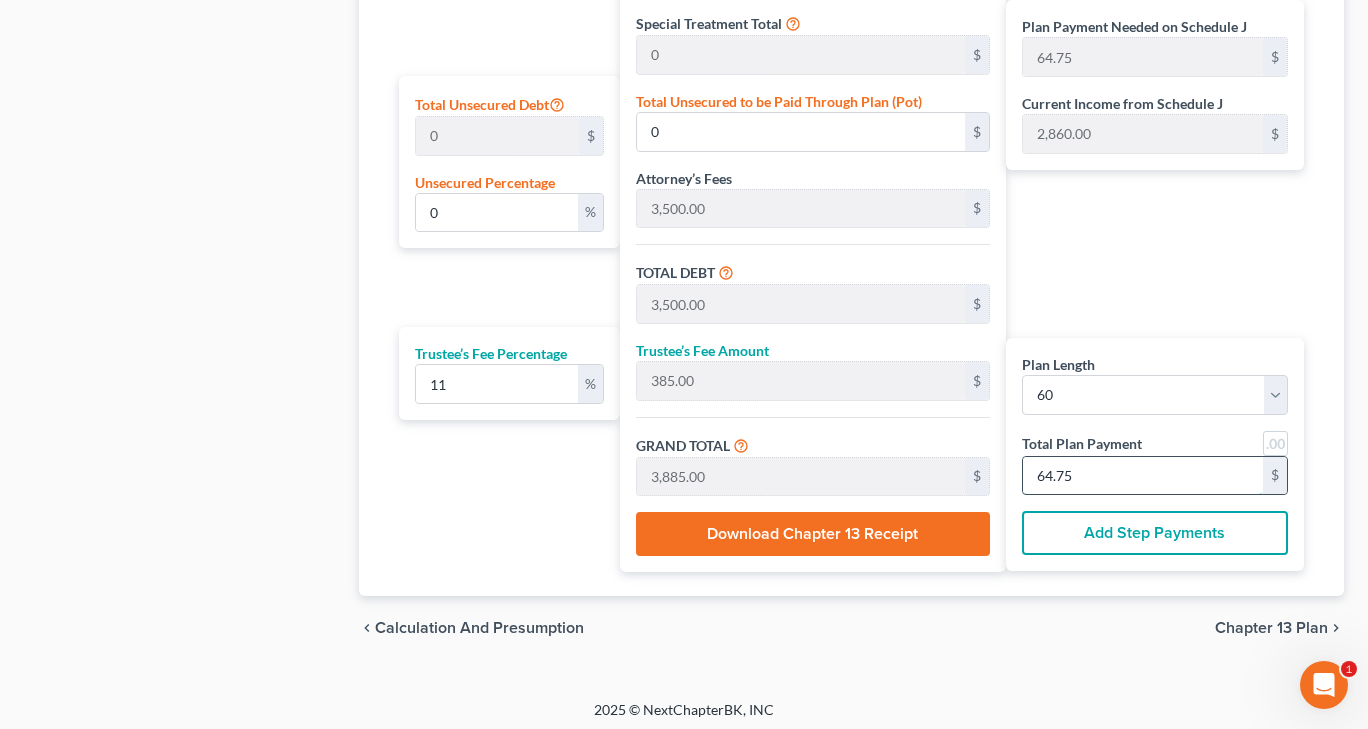 click on "64.75" at bounding box center (1143, 476) 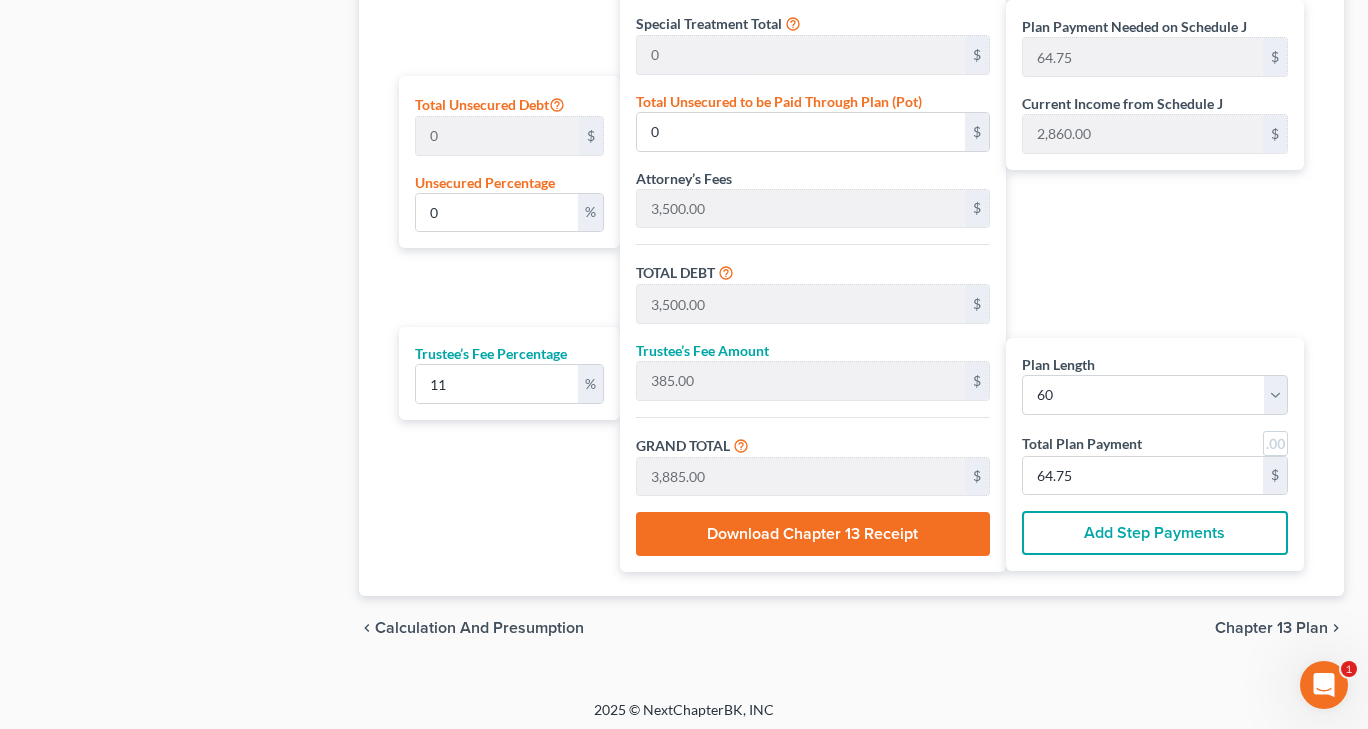 click on "Case Dashboard
Payments
Invoices
Payments
Payments
Credit Report
Client Profile" at bounding box center [181, -148] 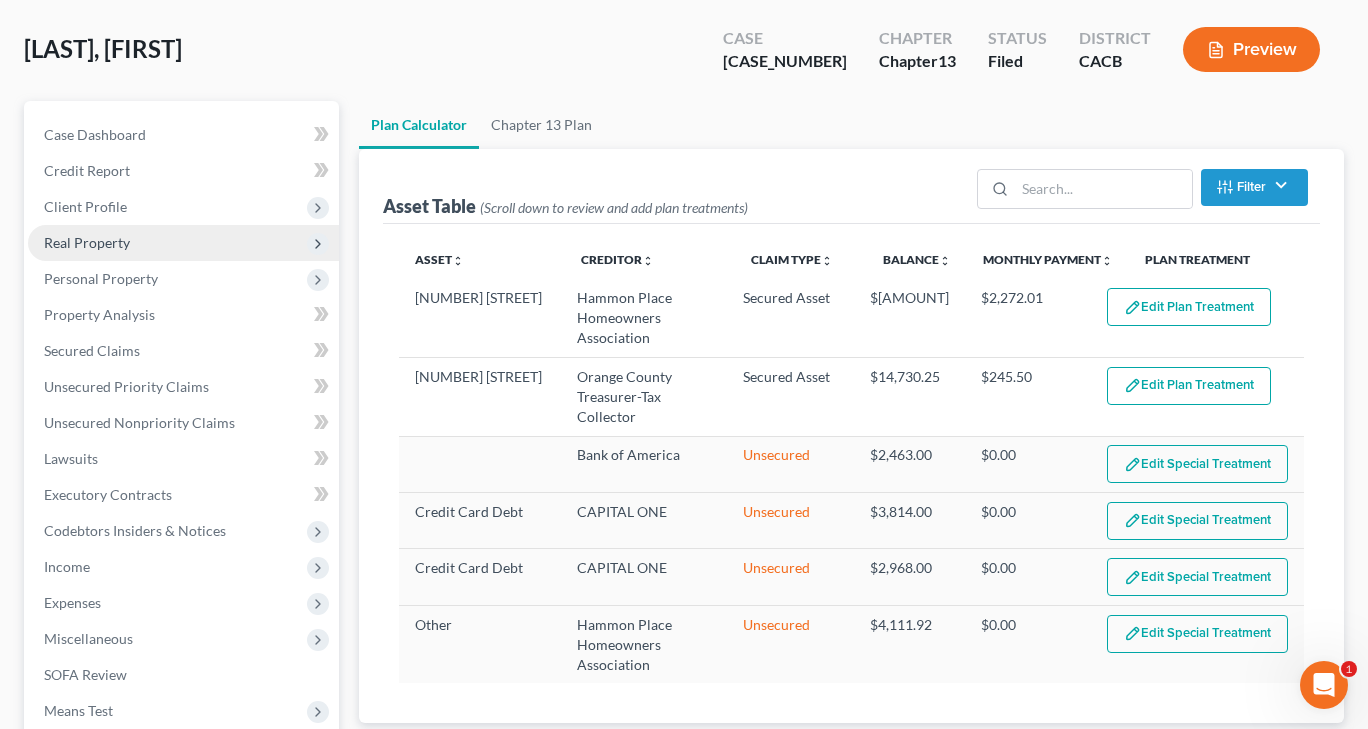 scroll, scrollTop: 0, scrollLeft: 0, axis: both 